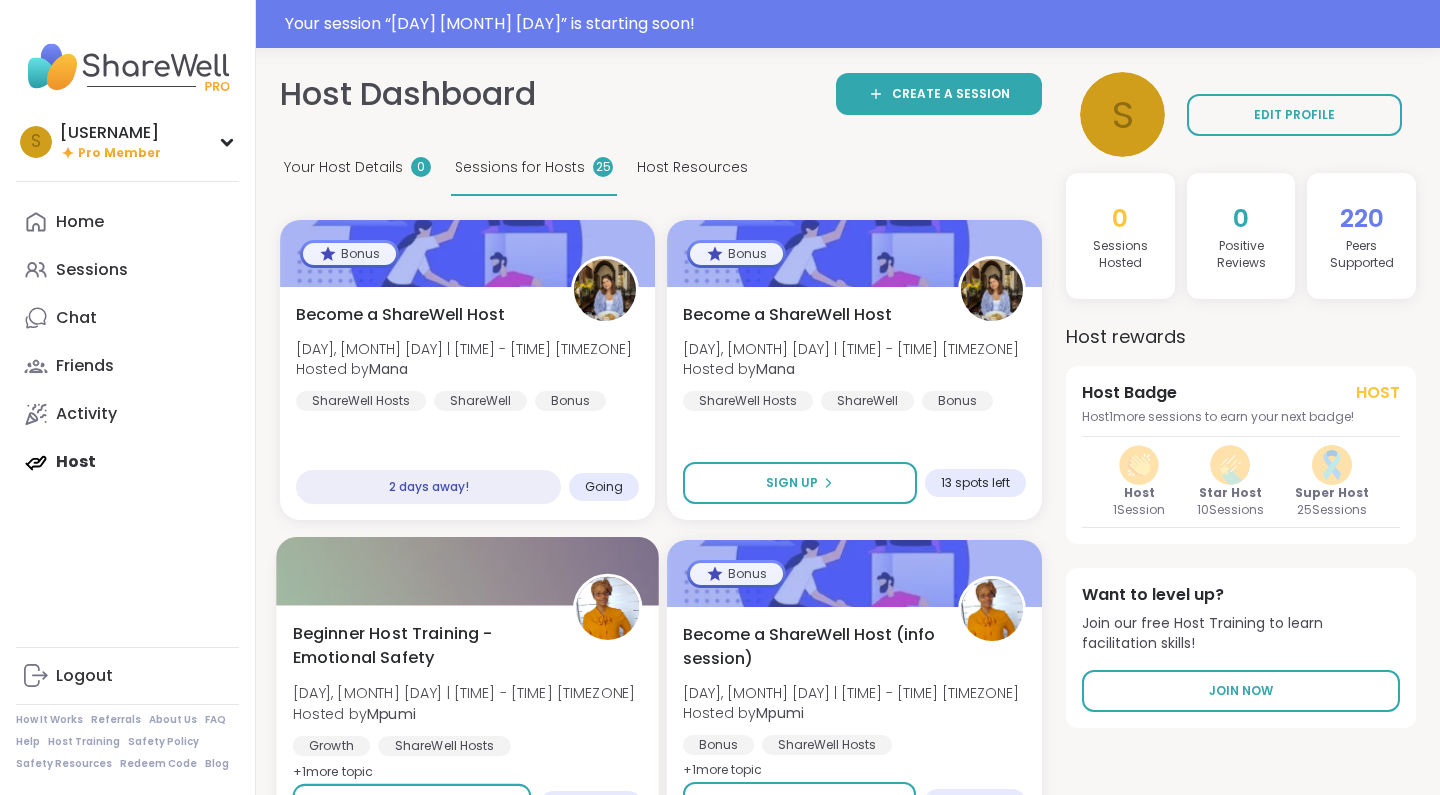 scroll, scrollTop: 426, scrollLeft: 0, axis: vertical 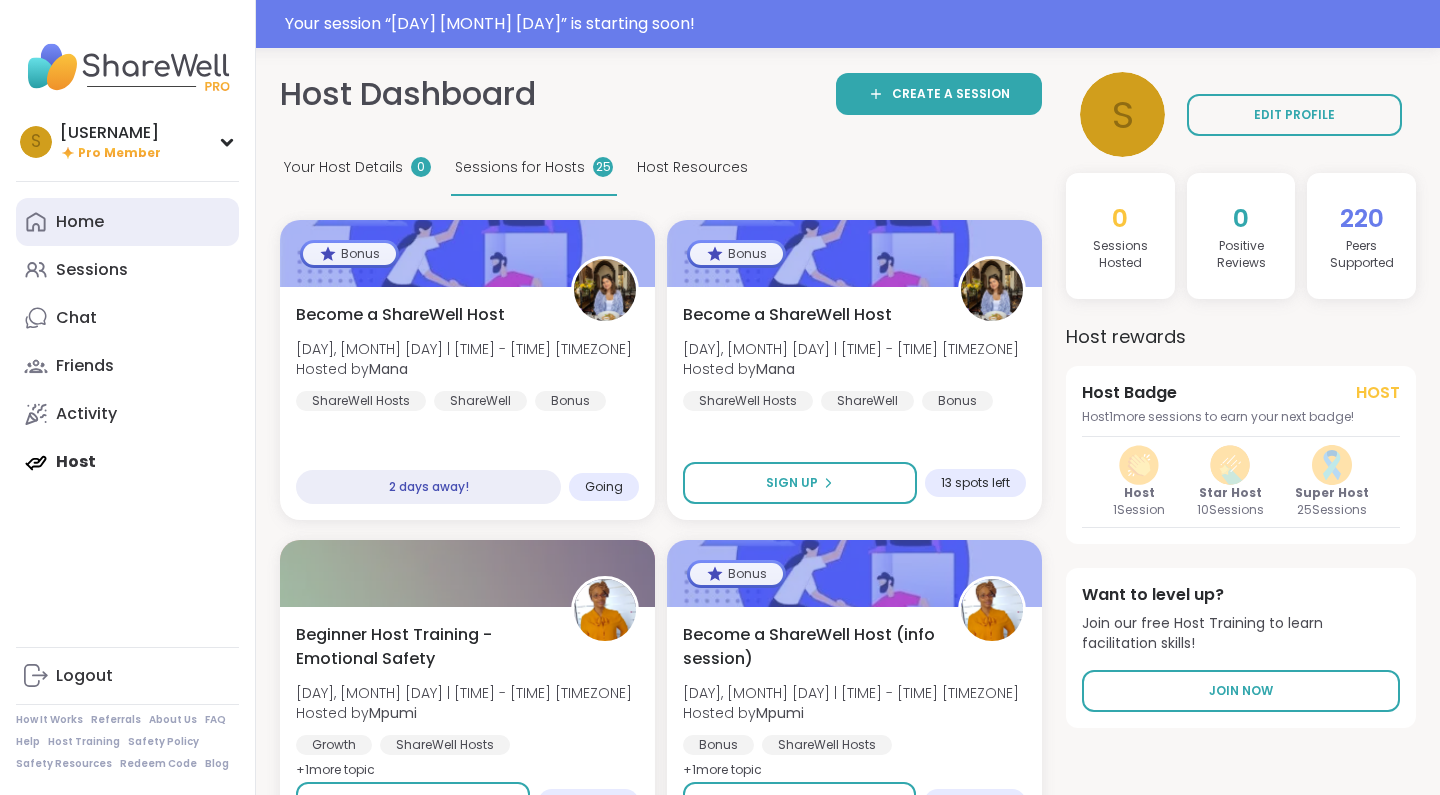 click on "Home" at bounding box center [127, 222] 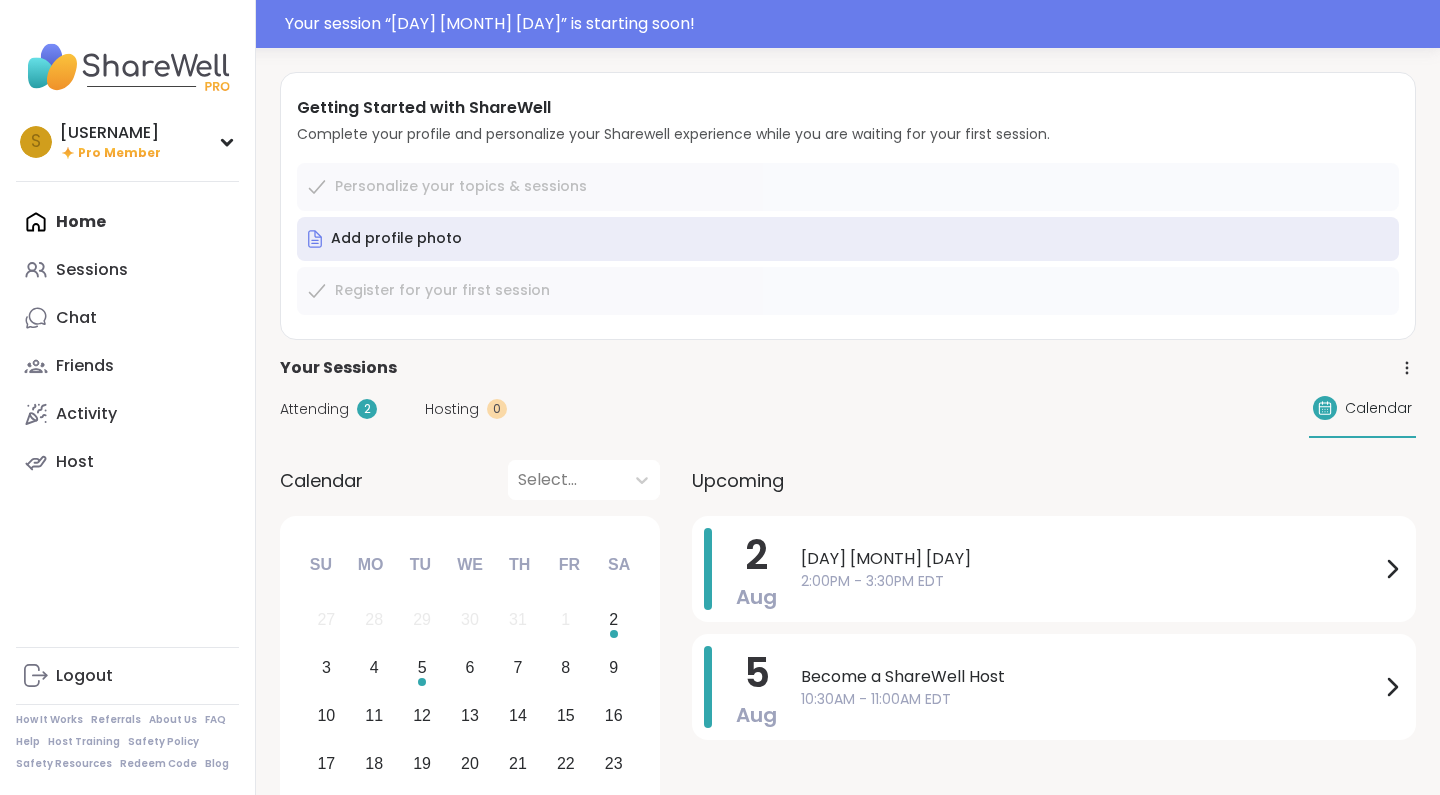 click on "Attending" at bounding box center [314, 409] 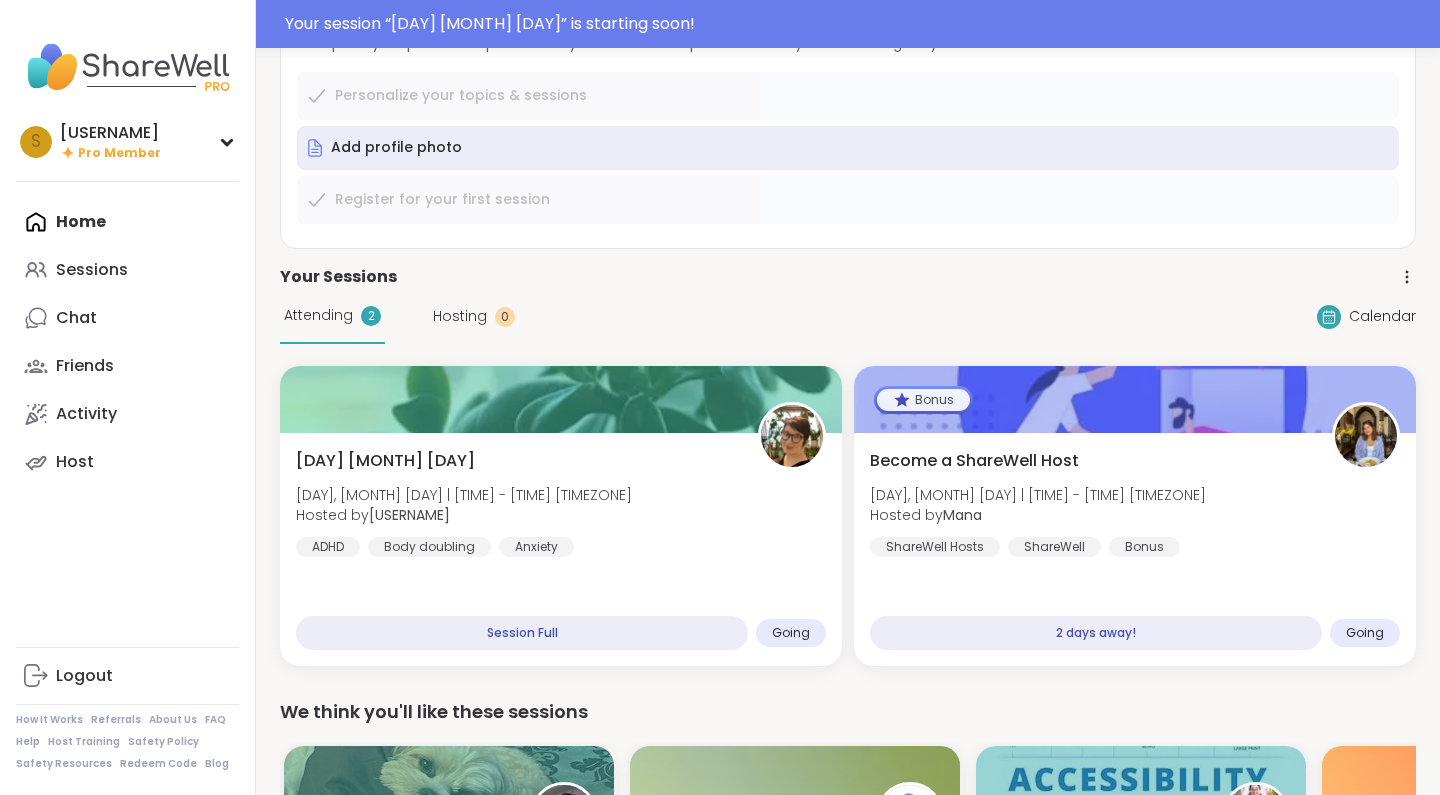 scroll, scrollTop: 92, scrollLeft: 0, axis: vertical 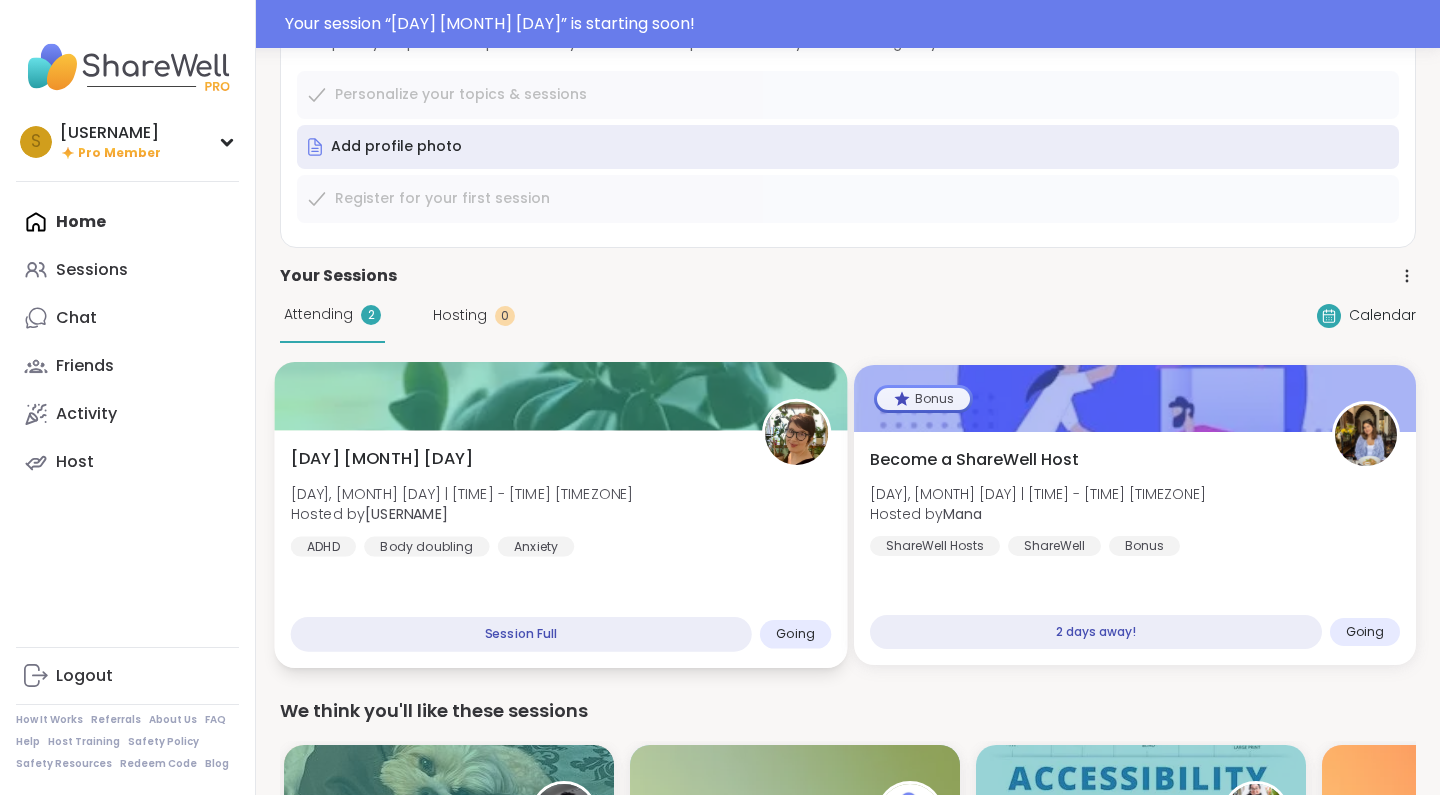 click on "[DAY] [MONTH] [DAY] | [TIME] - [TIME] [TIMEZONE] Hosted by [USERNAME] [TOPIC] [TOPIC] [TOPIC] [TOPIC]" at bounding box center (560, 549) 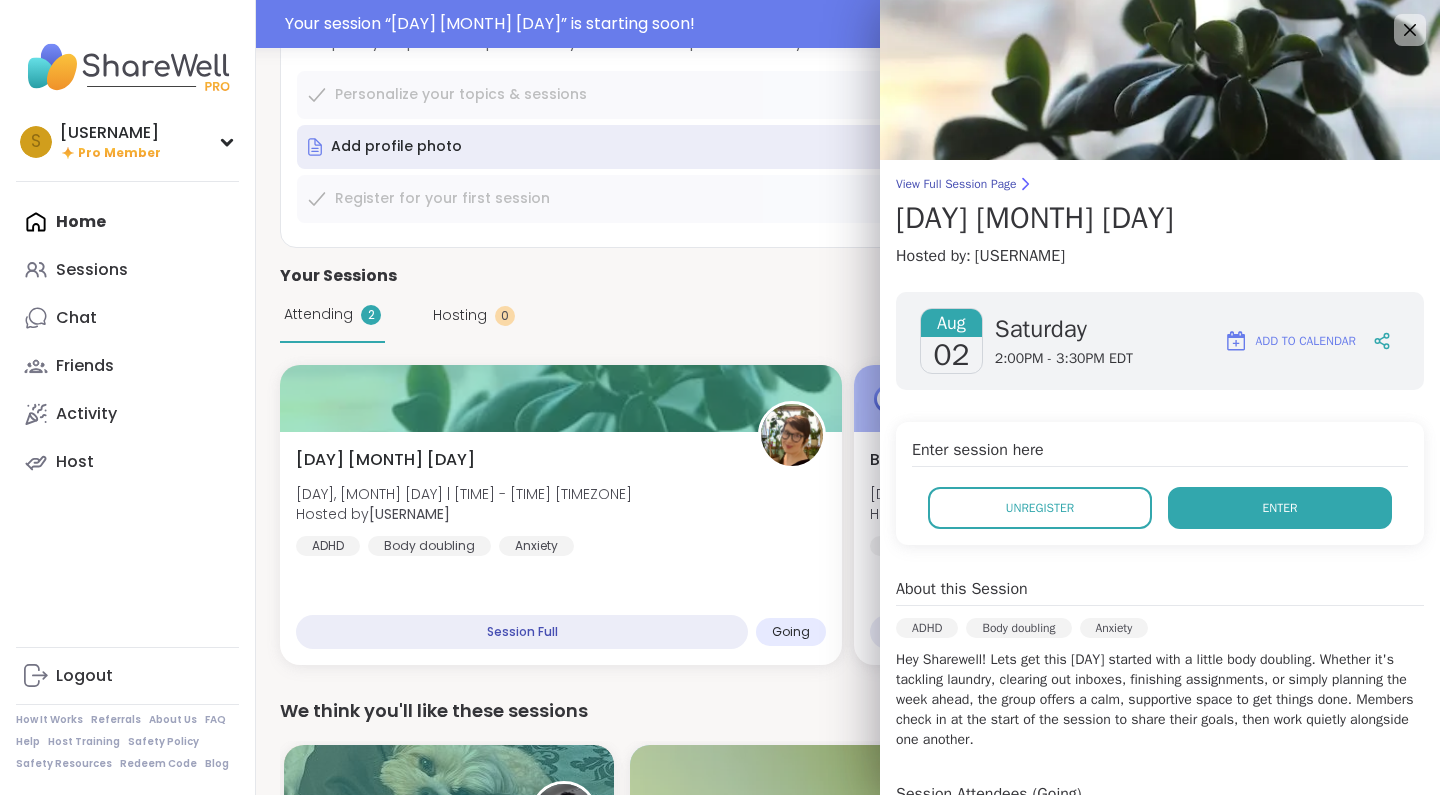 click on "Enter" at bounding box center (1280, 508) 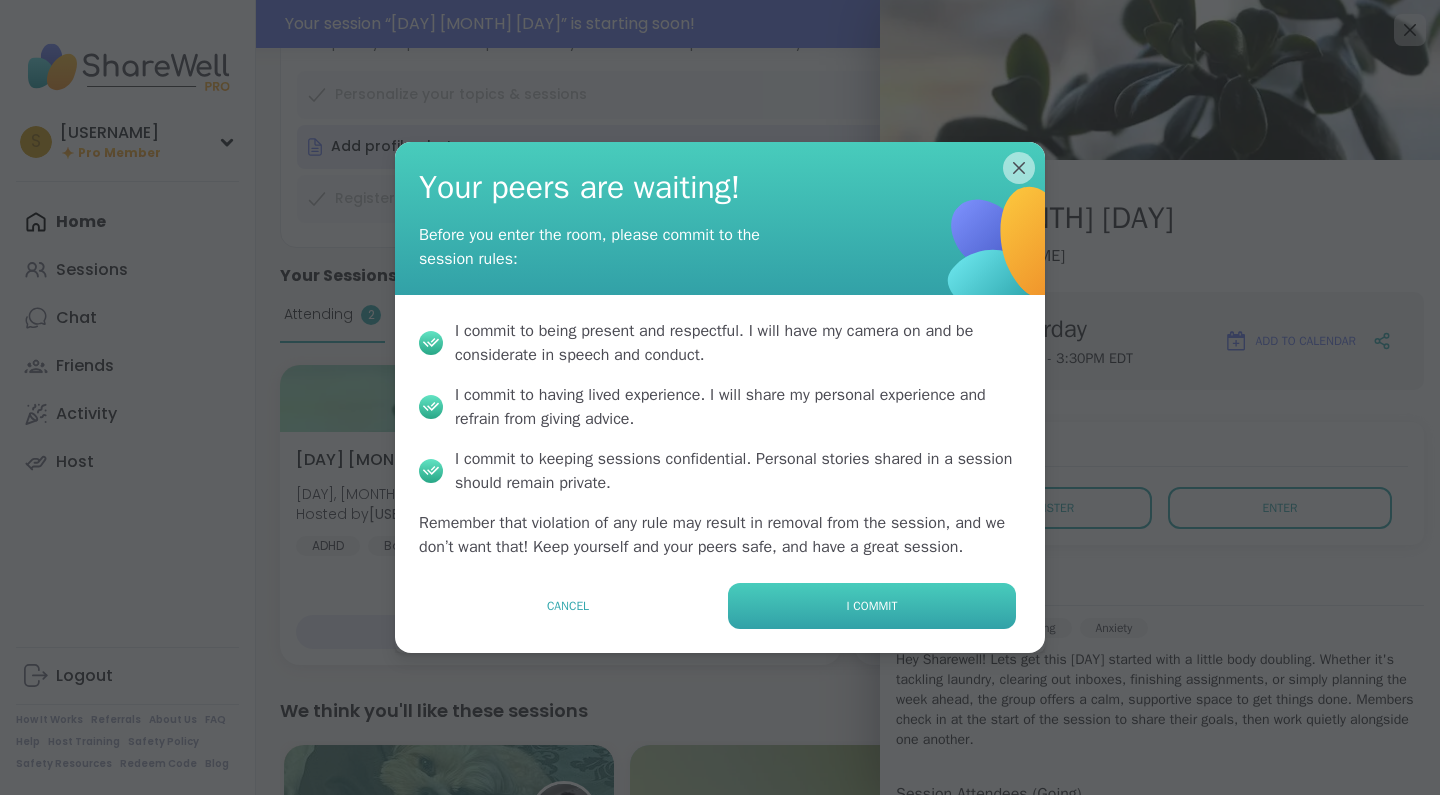 click on "I commit" at bounding box center [872, 606] 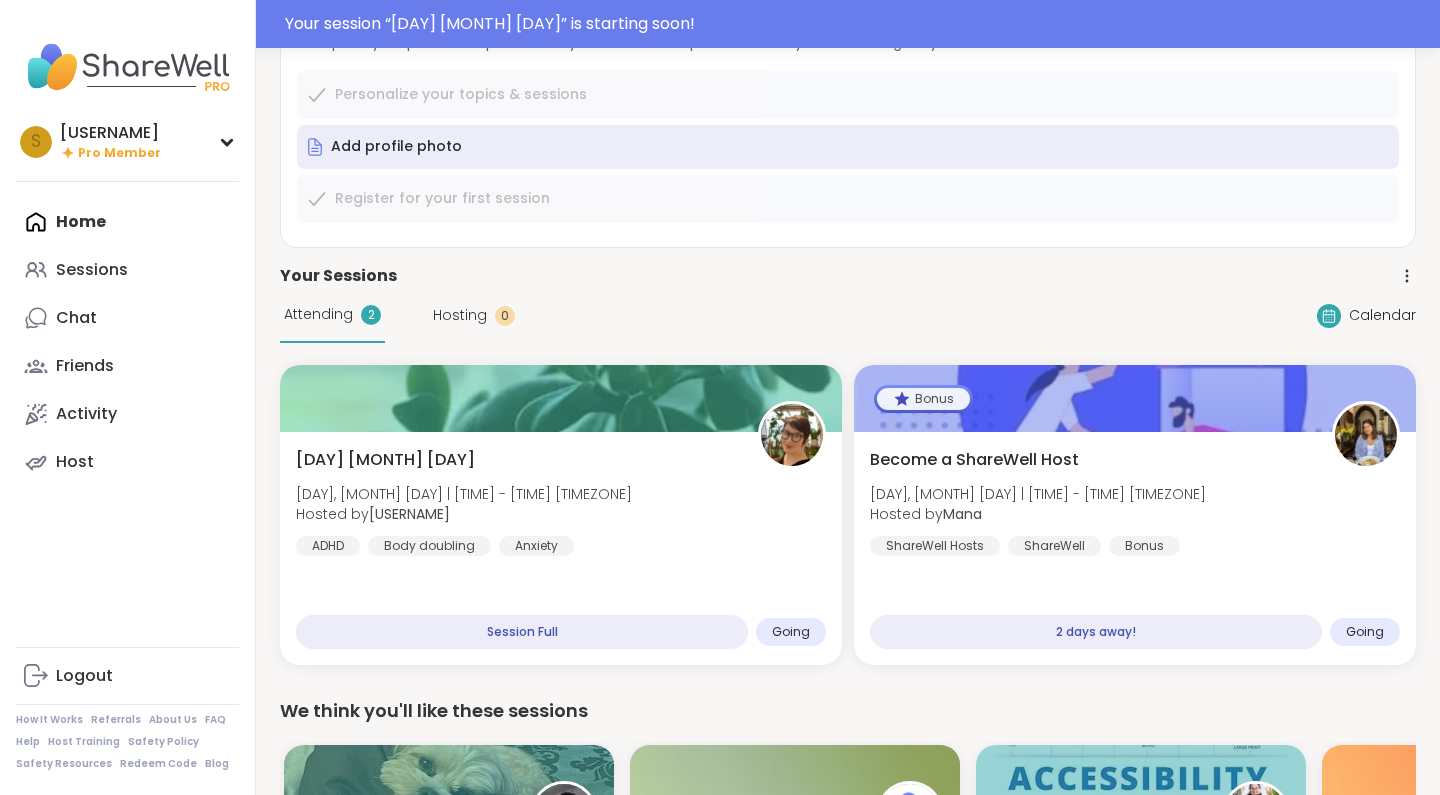 scroll, scrollTop: 0, scrollLeft: 0, axis: both 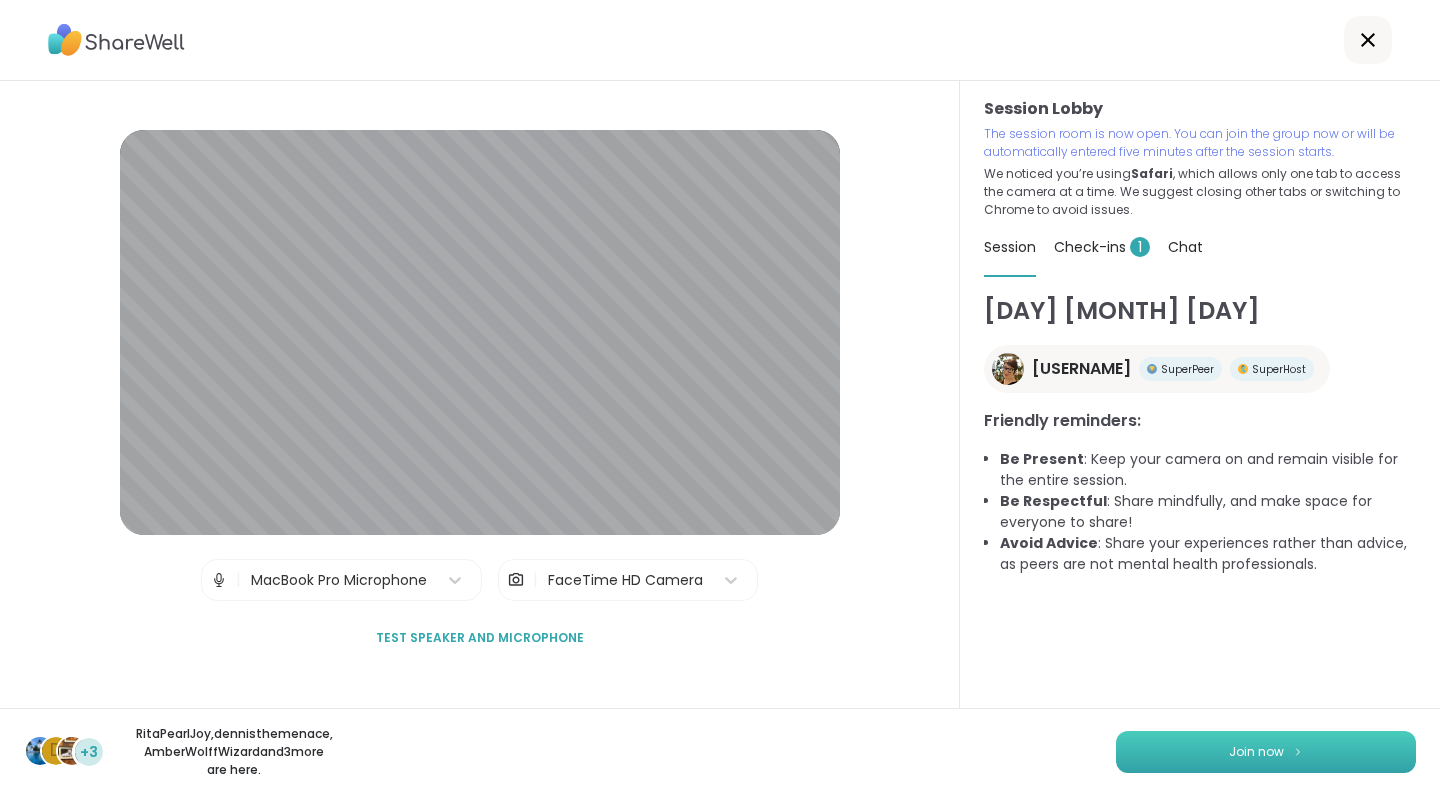 click on "Join now" at bounding box center (1256, 752) 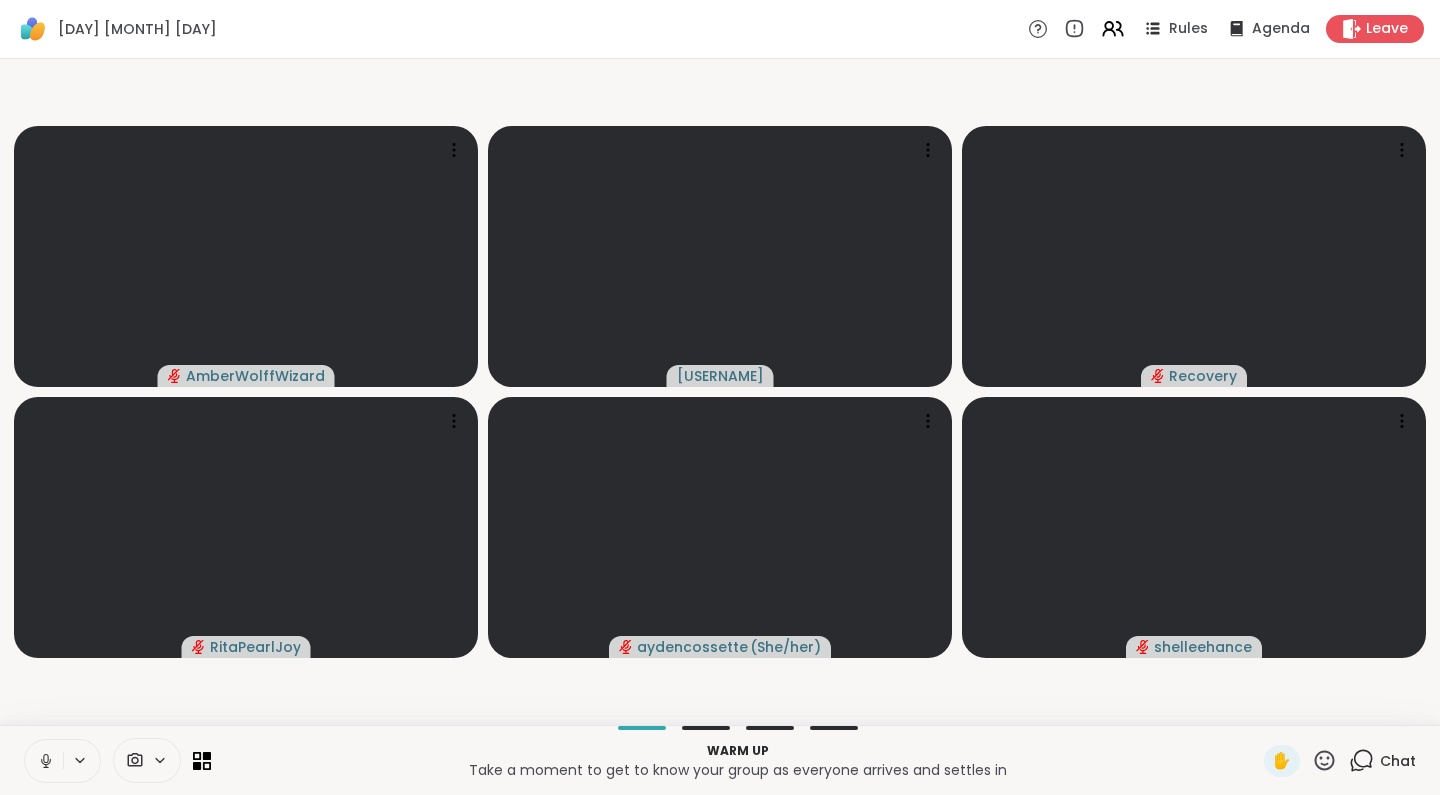 click 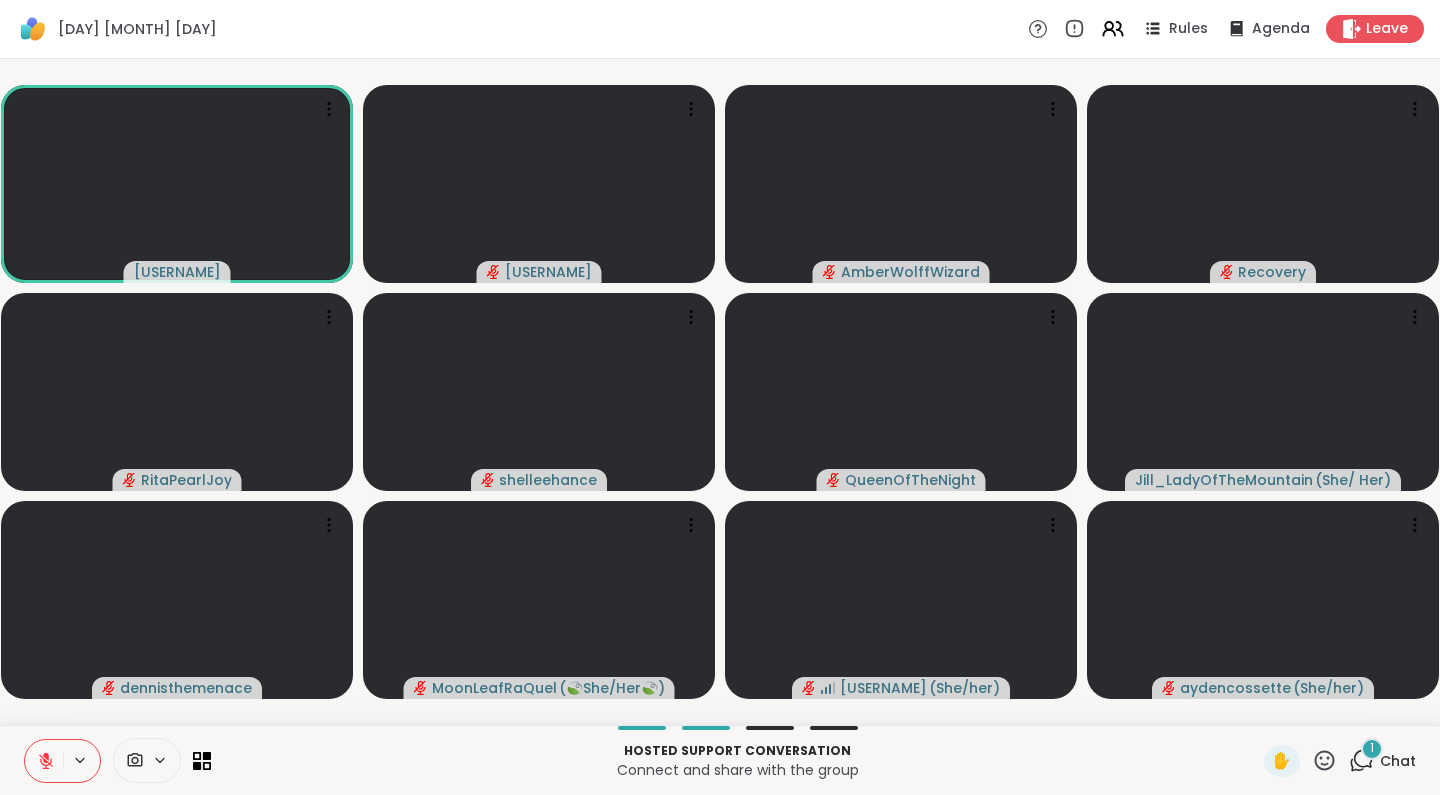 click on "Chat" at bounding box center (1398, 761) 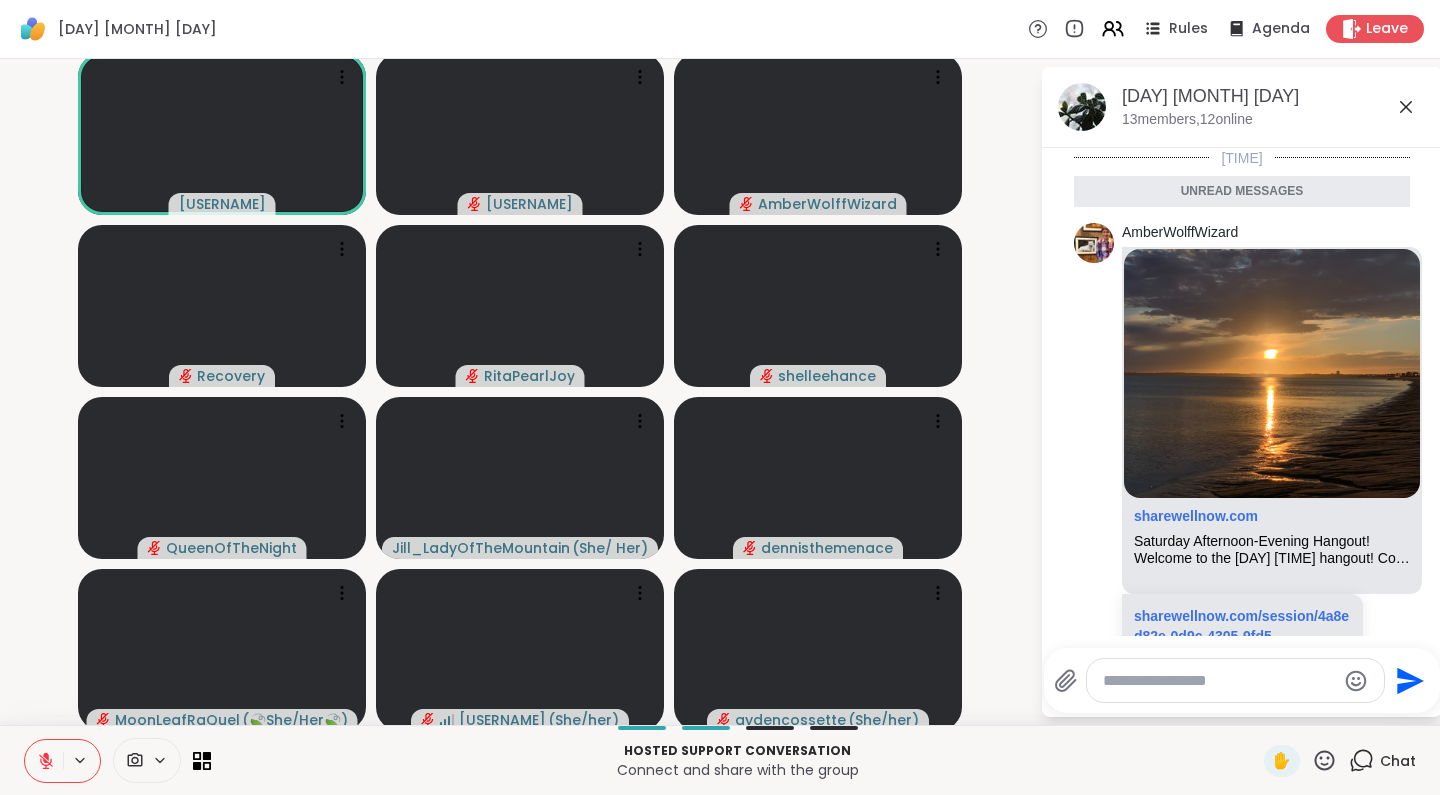 scroll, scrollTop: 69, scrollLeft: 0, axis: vertical 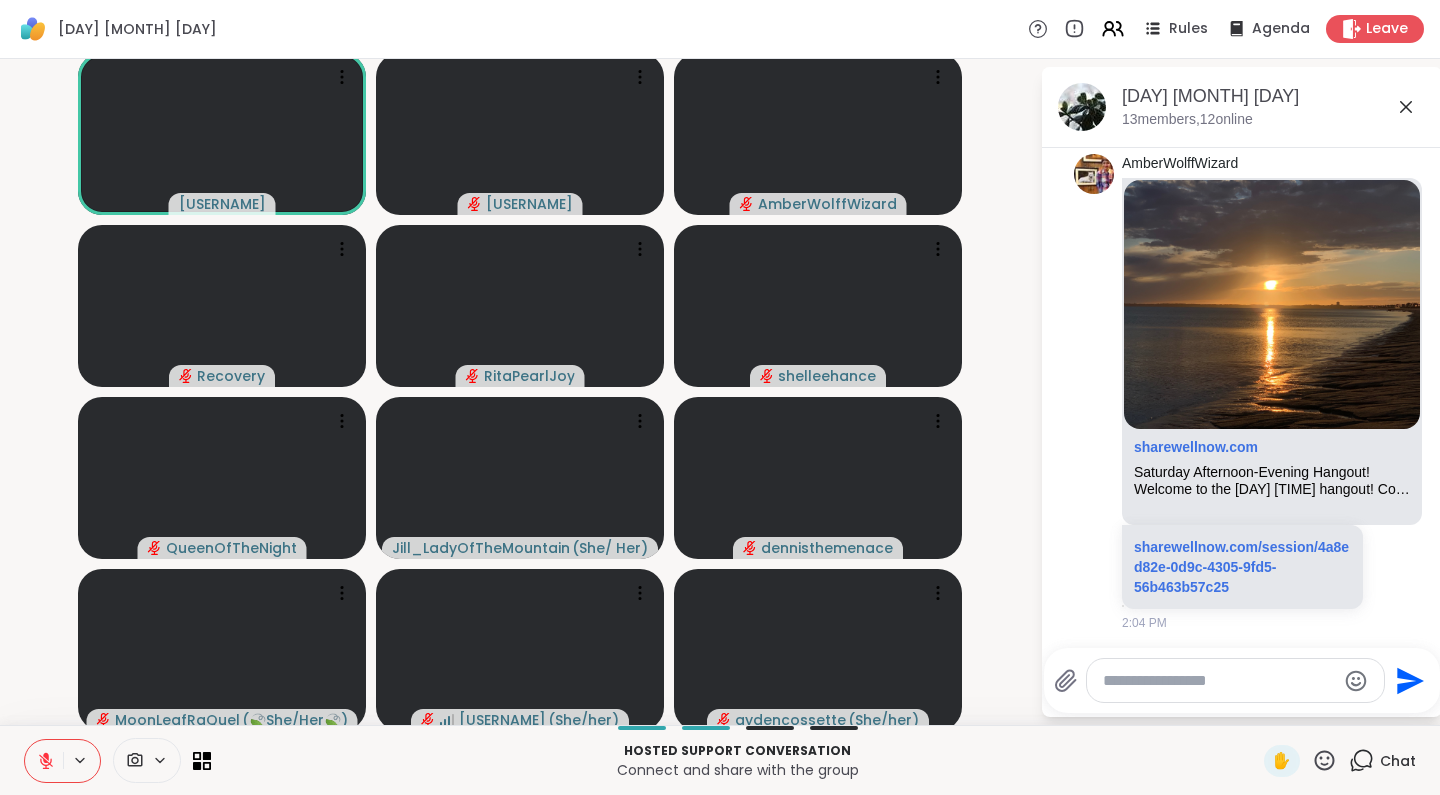 click 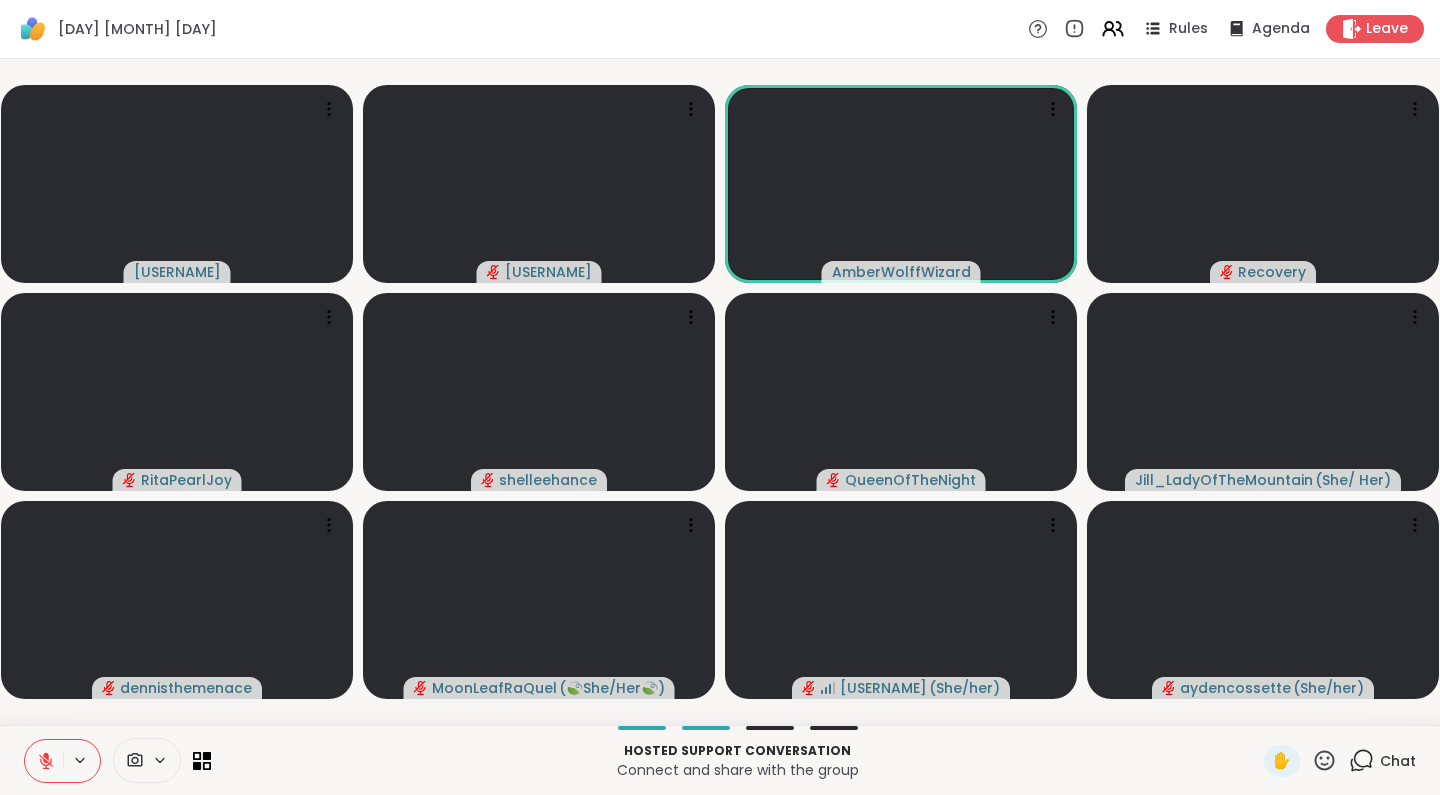 click 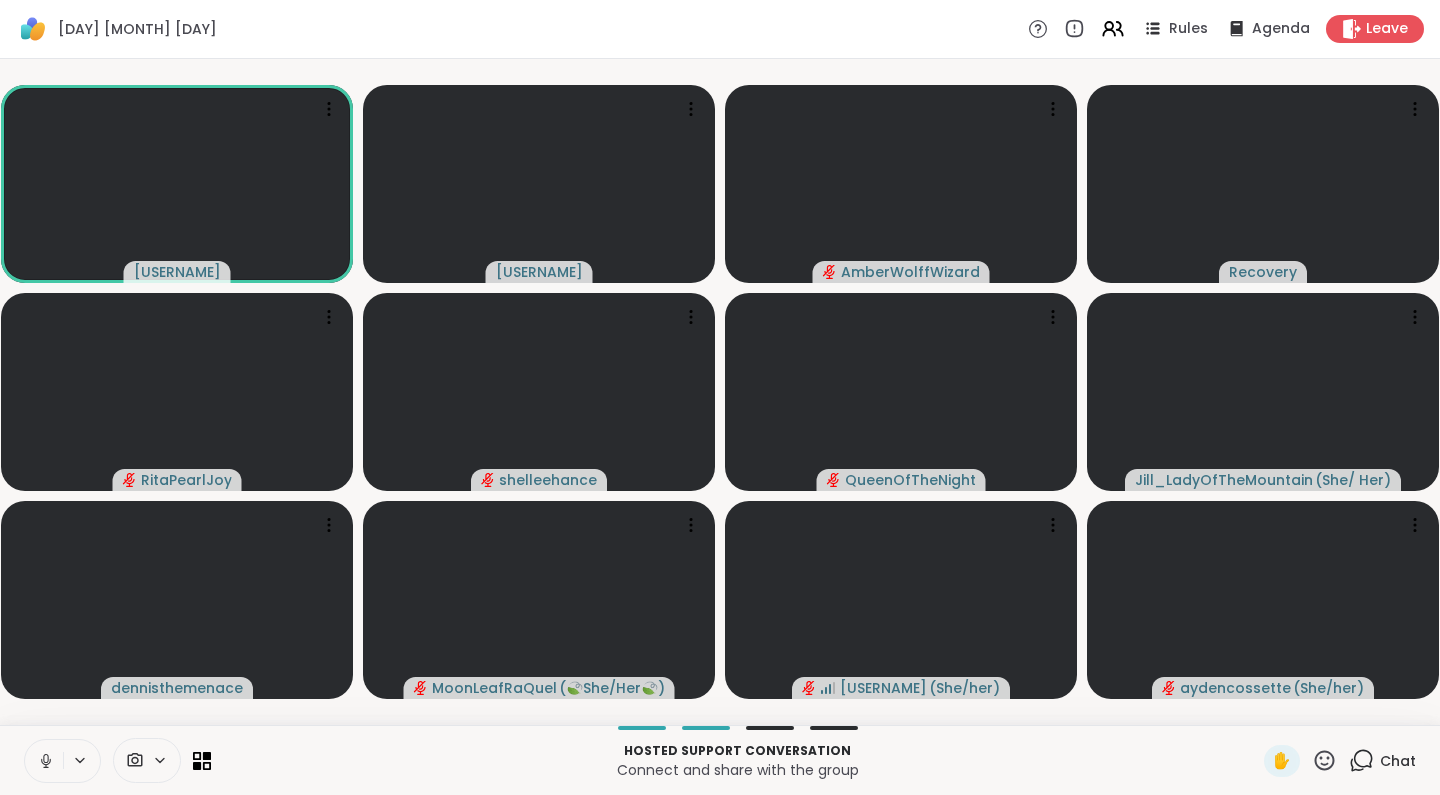 click 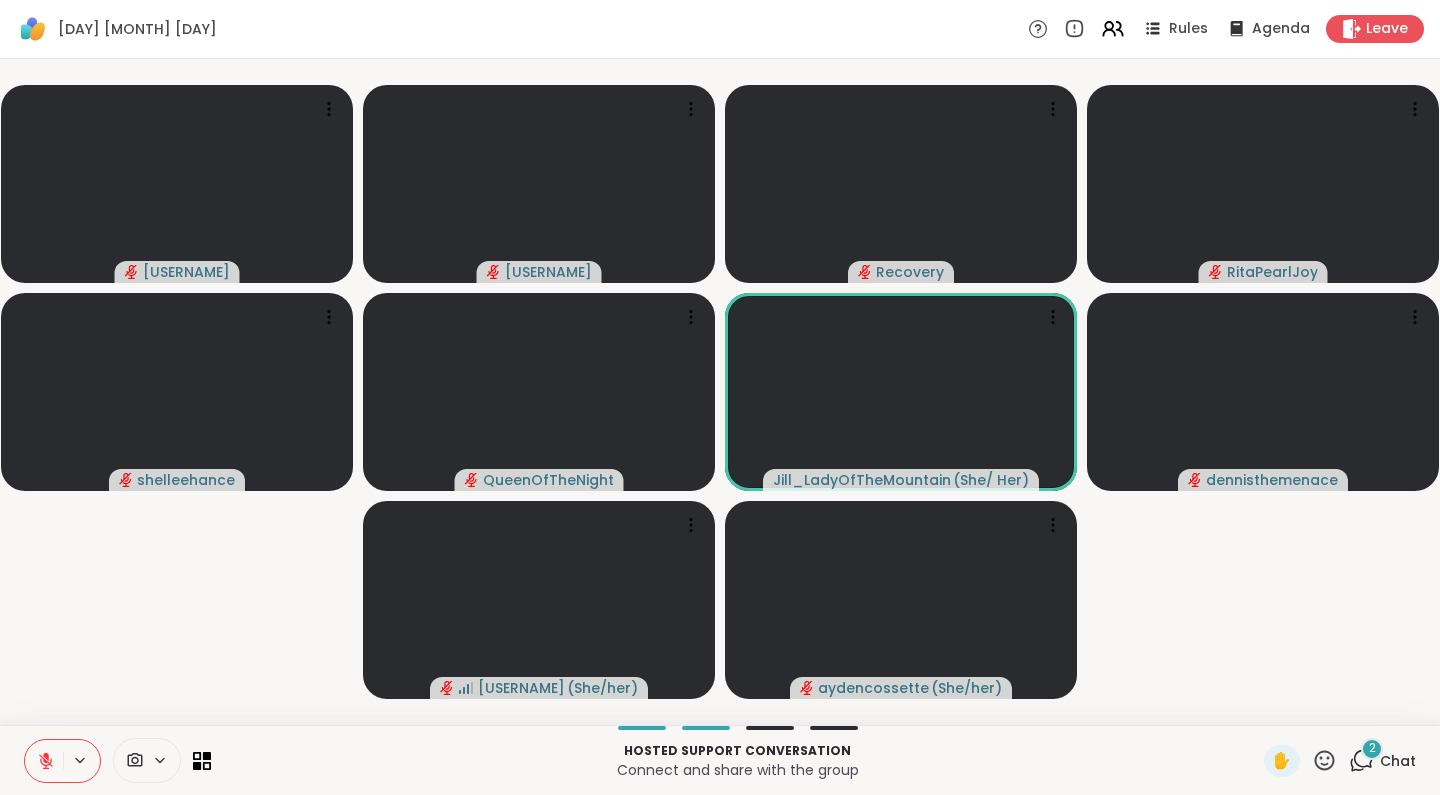 click on "Chat" at bounding box center [1398, 761] 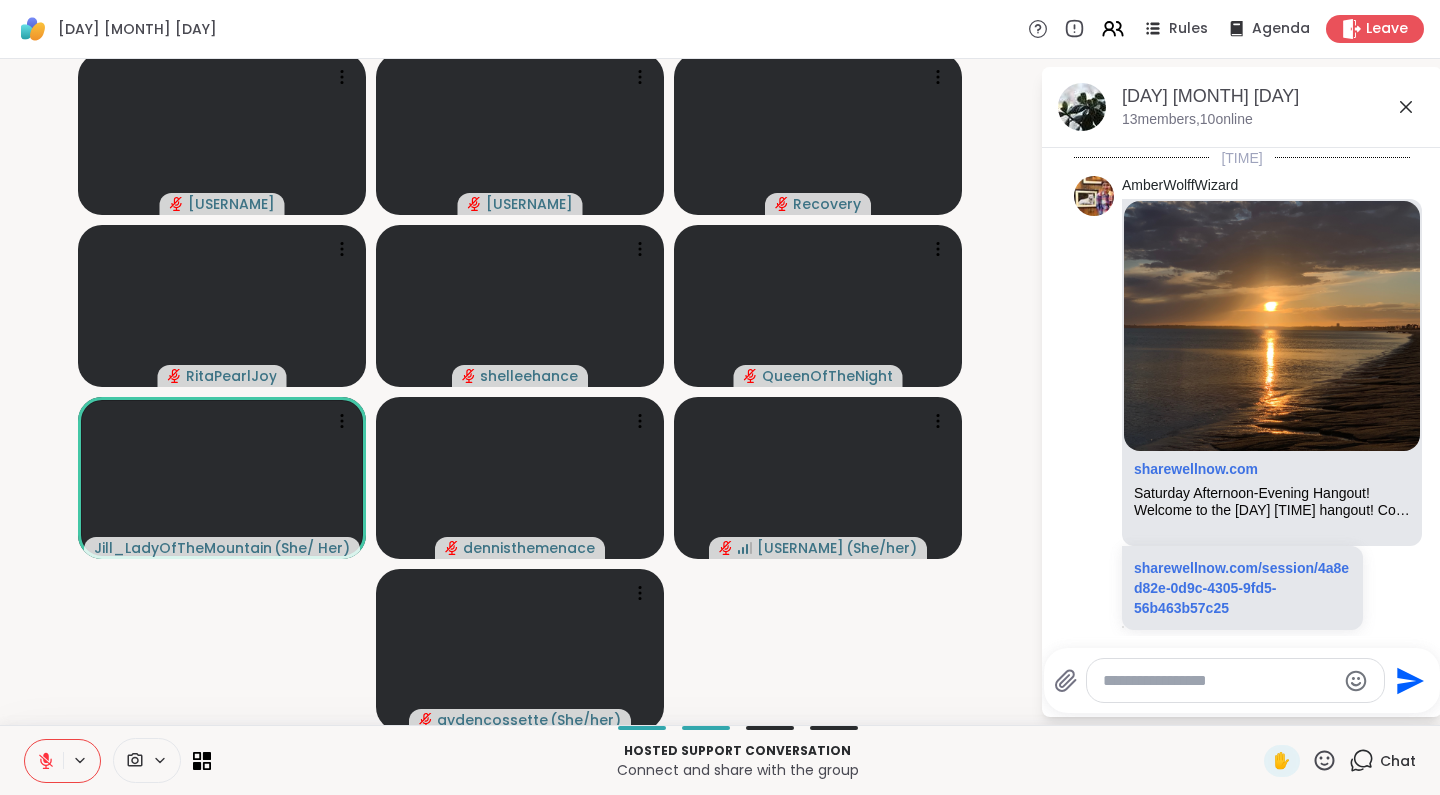 scroll, scrollTop: 791, scrollLeft: 0, axis: vertical 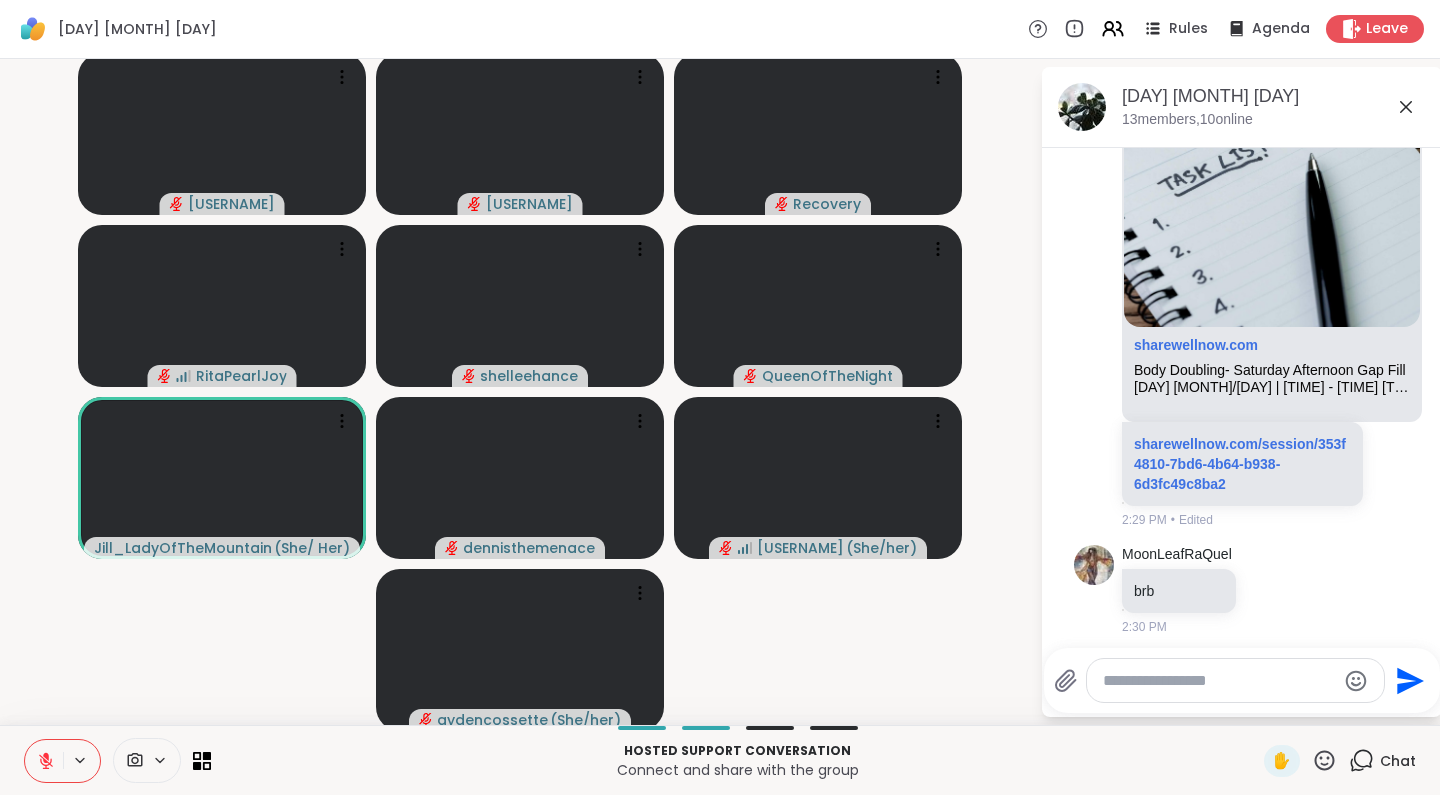 click at bounding box center (1219, 681) 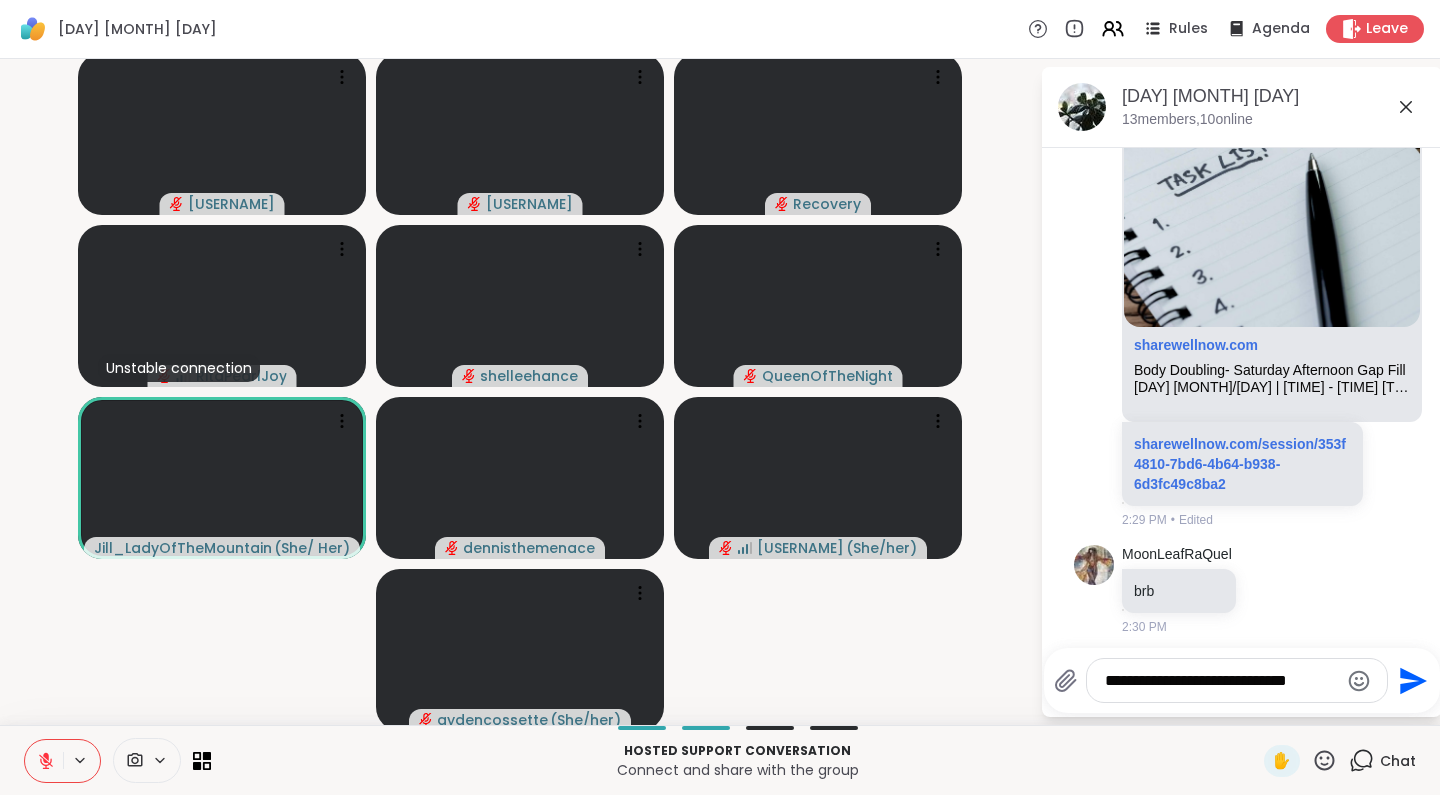 type on "**********" 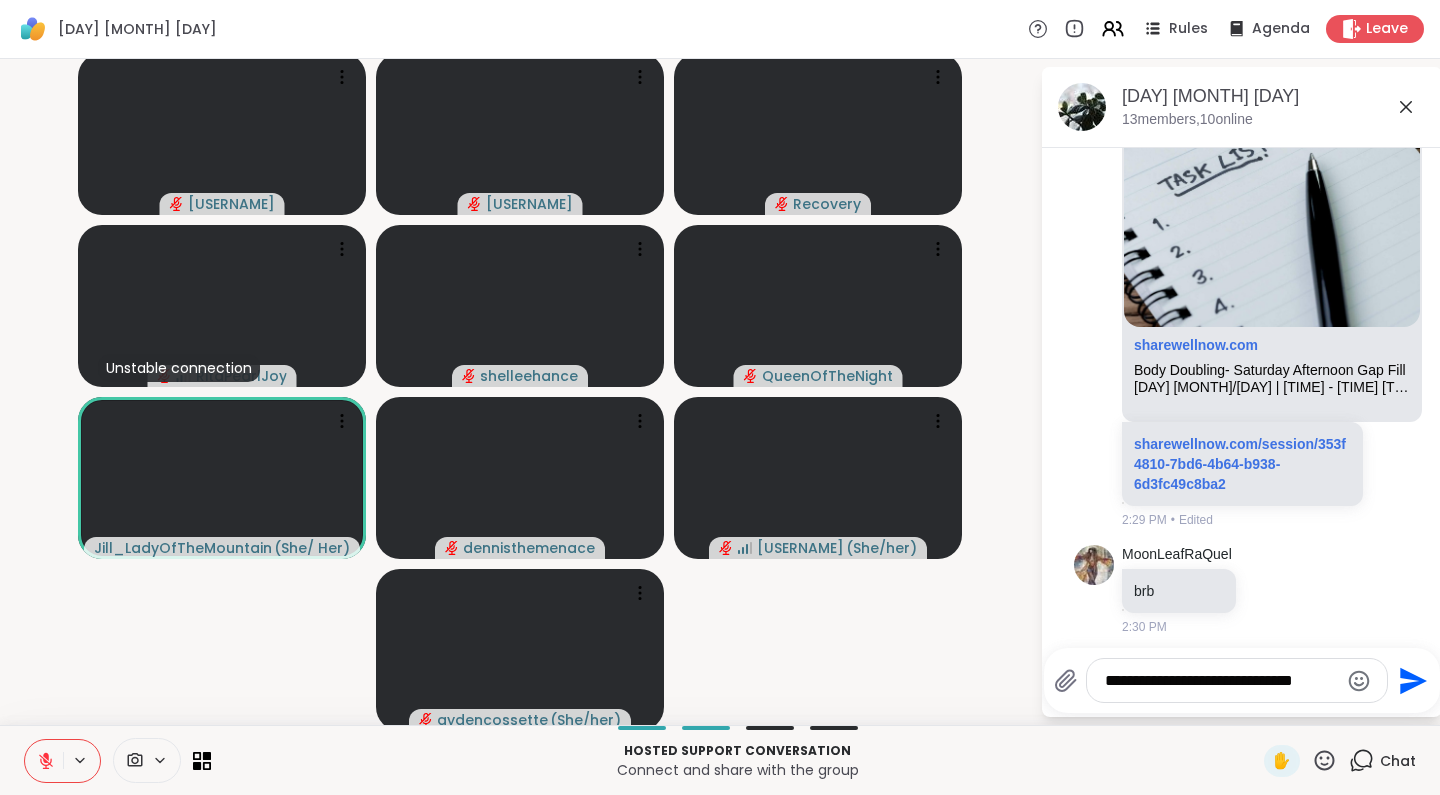 type 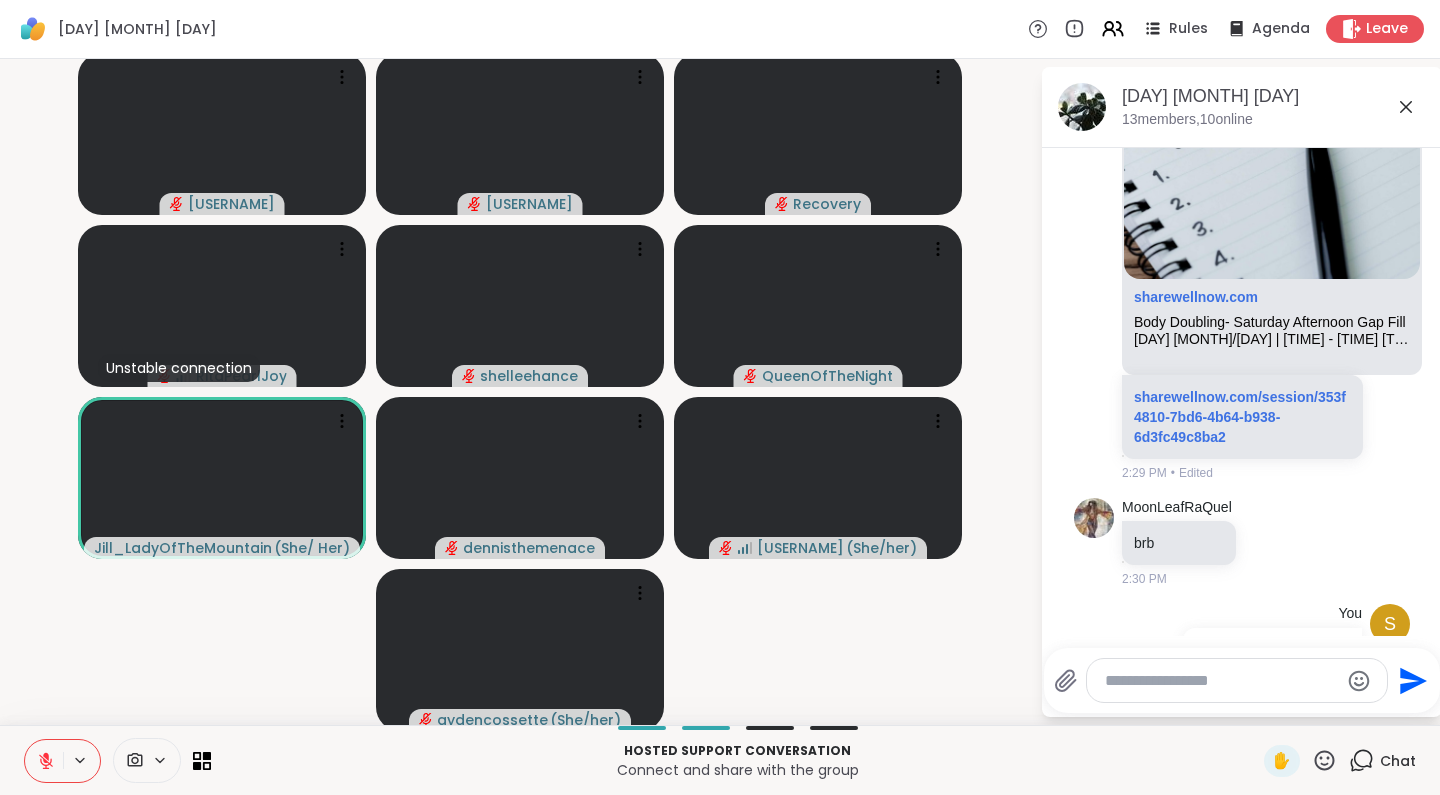 scroll, scrollTop: 870, scrollLeft: 0, axis: vertical 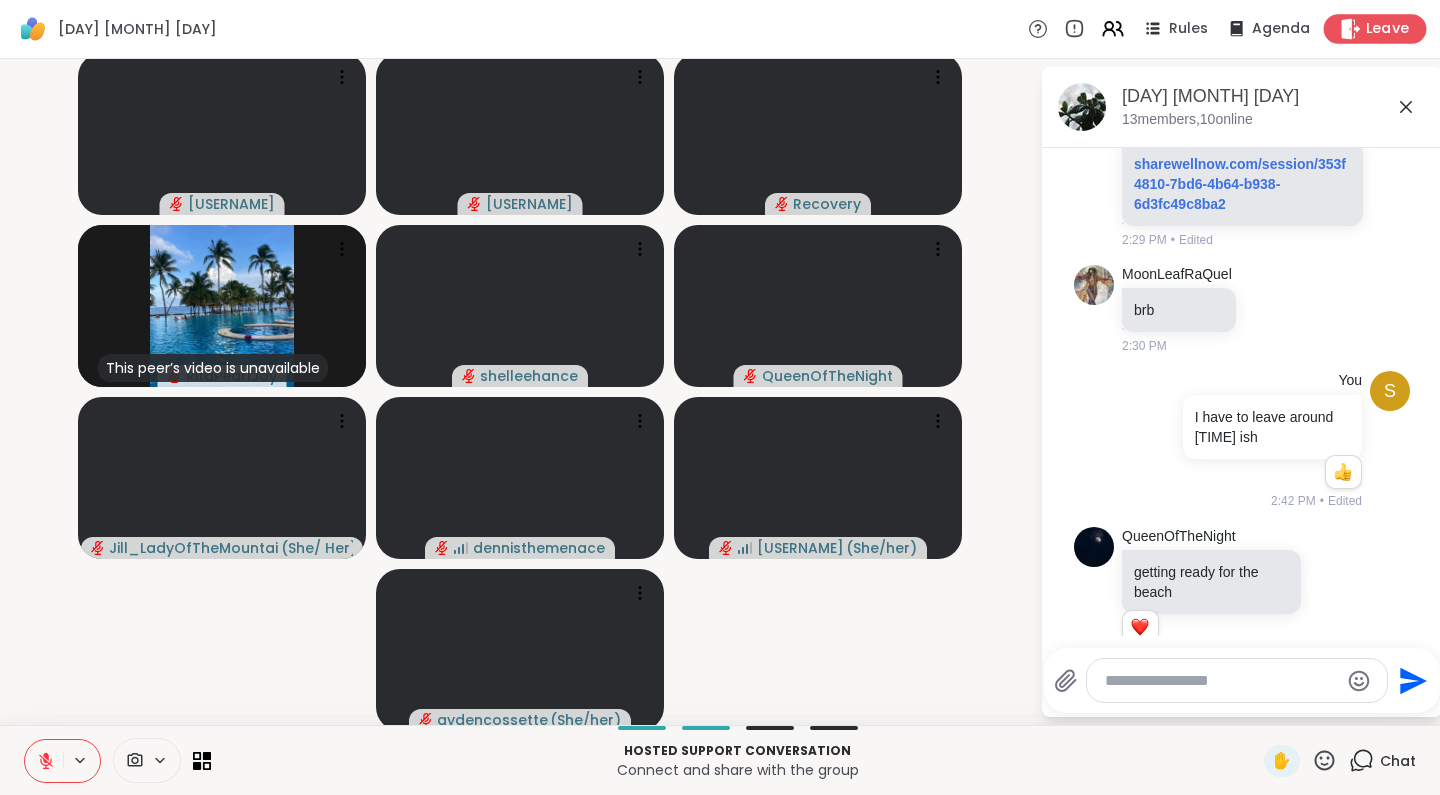 click on "Leave" at bounding box center (1388, 29) 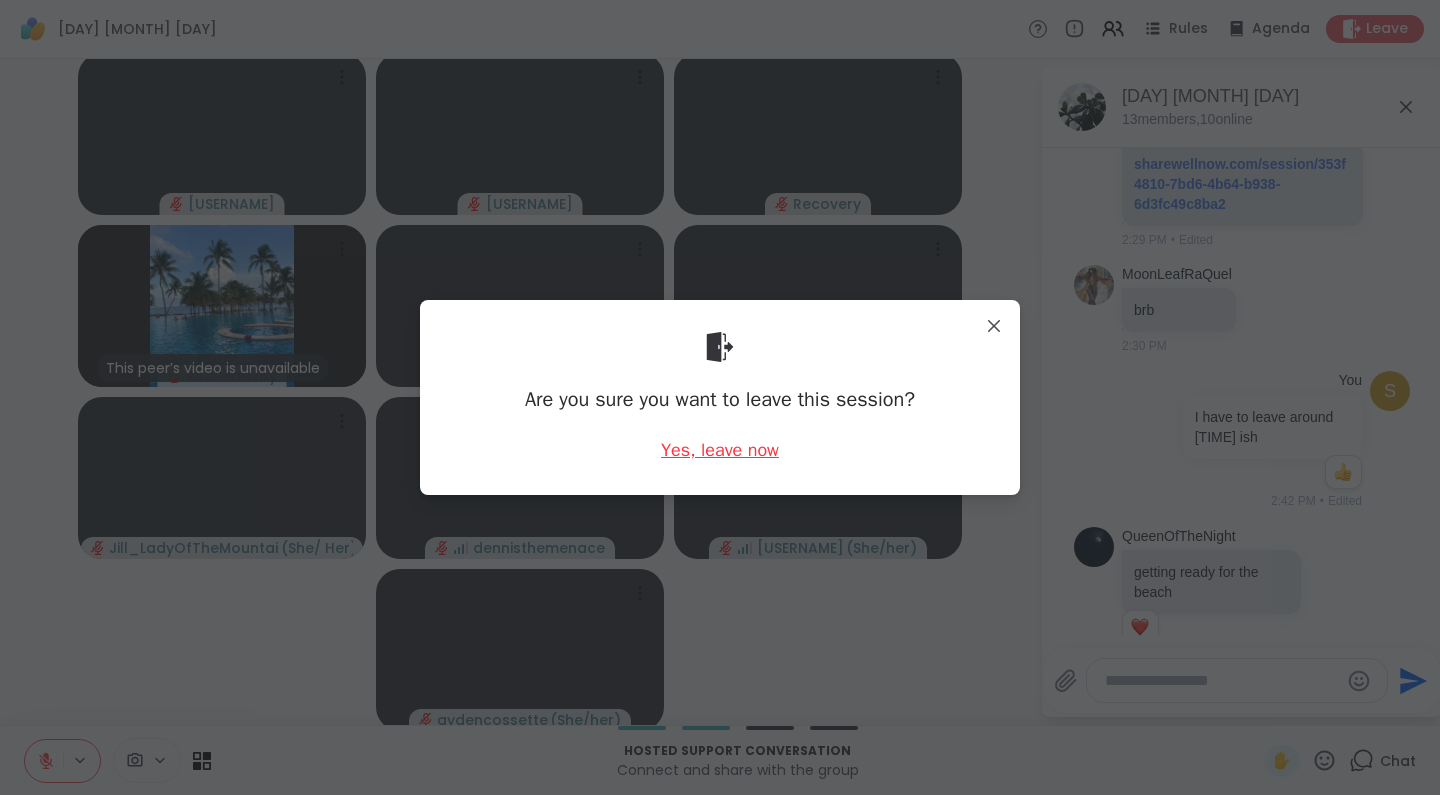 click on "Yes, leave now" at bounding box center [720, 450] 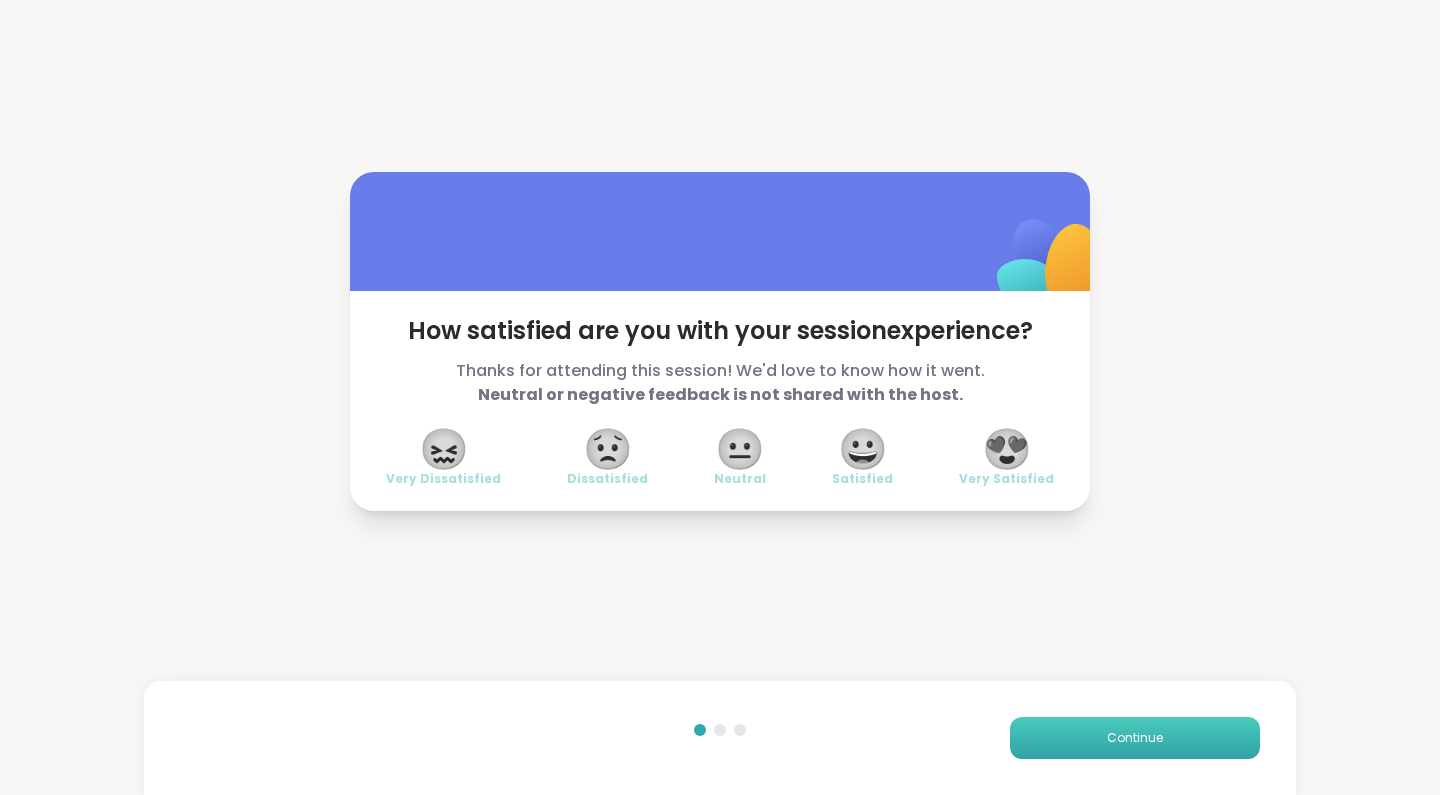 click on "Continue" at bounding box center [1135, 738] 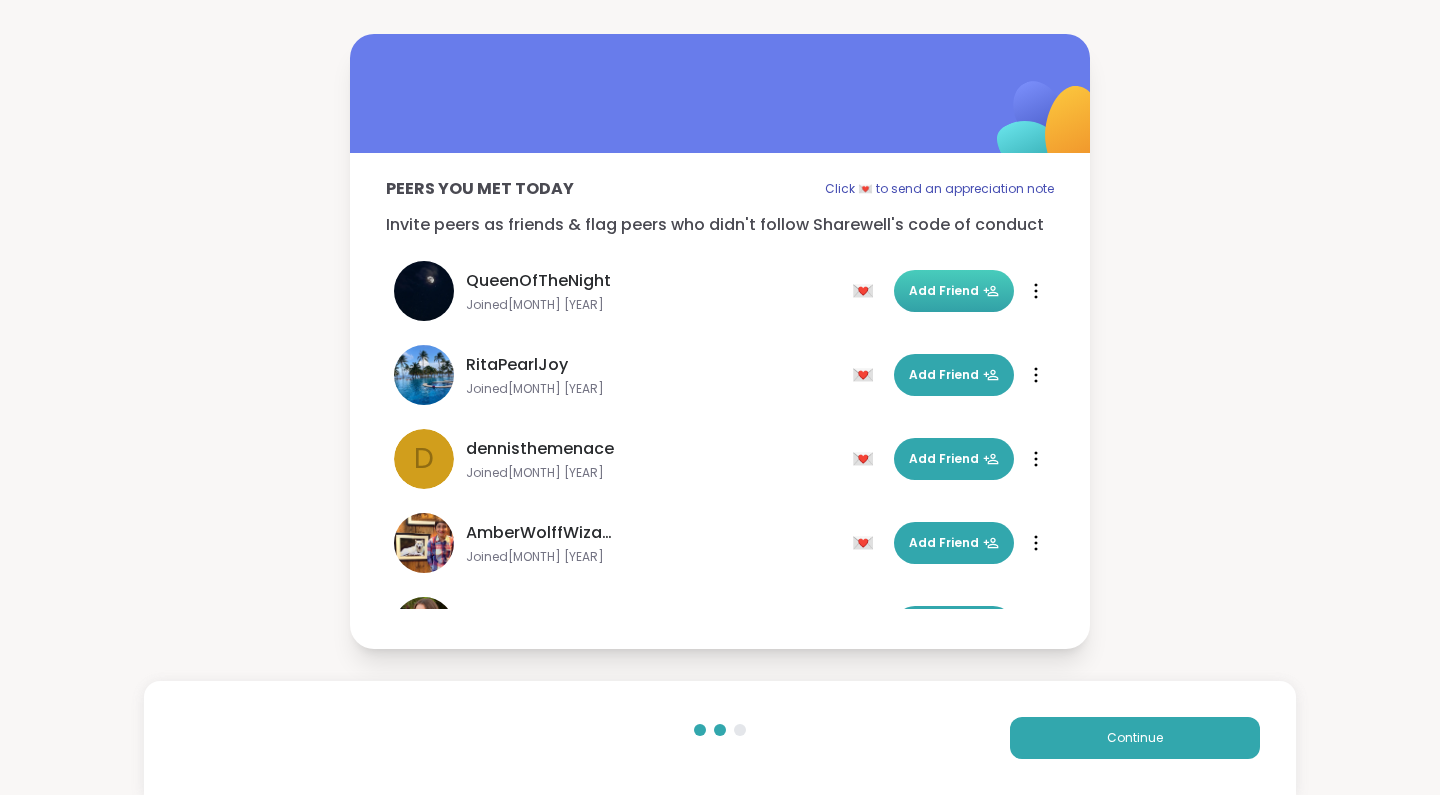 click on "Add Friend" at bounding box center [954, 291] 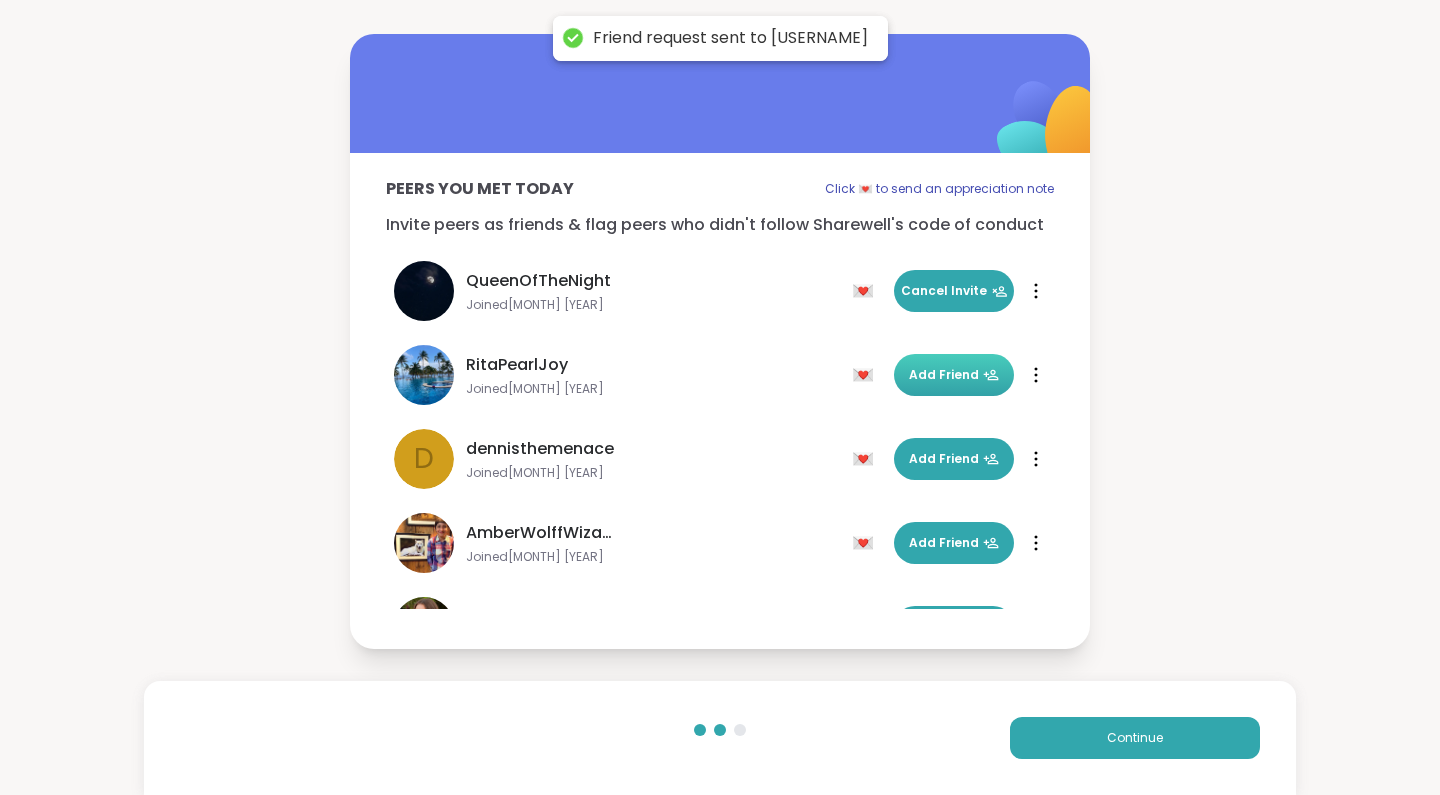 click on "Add Friend" at bounding box center [954, 375] 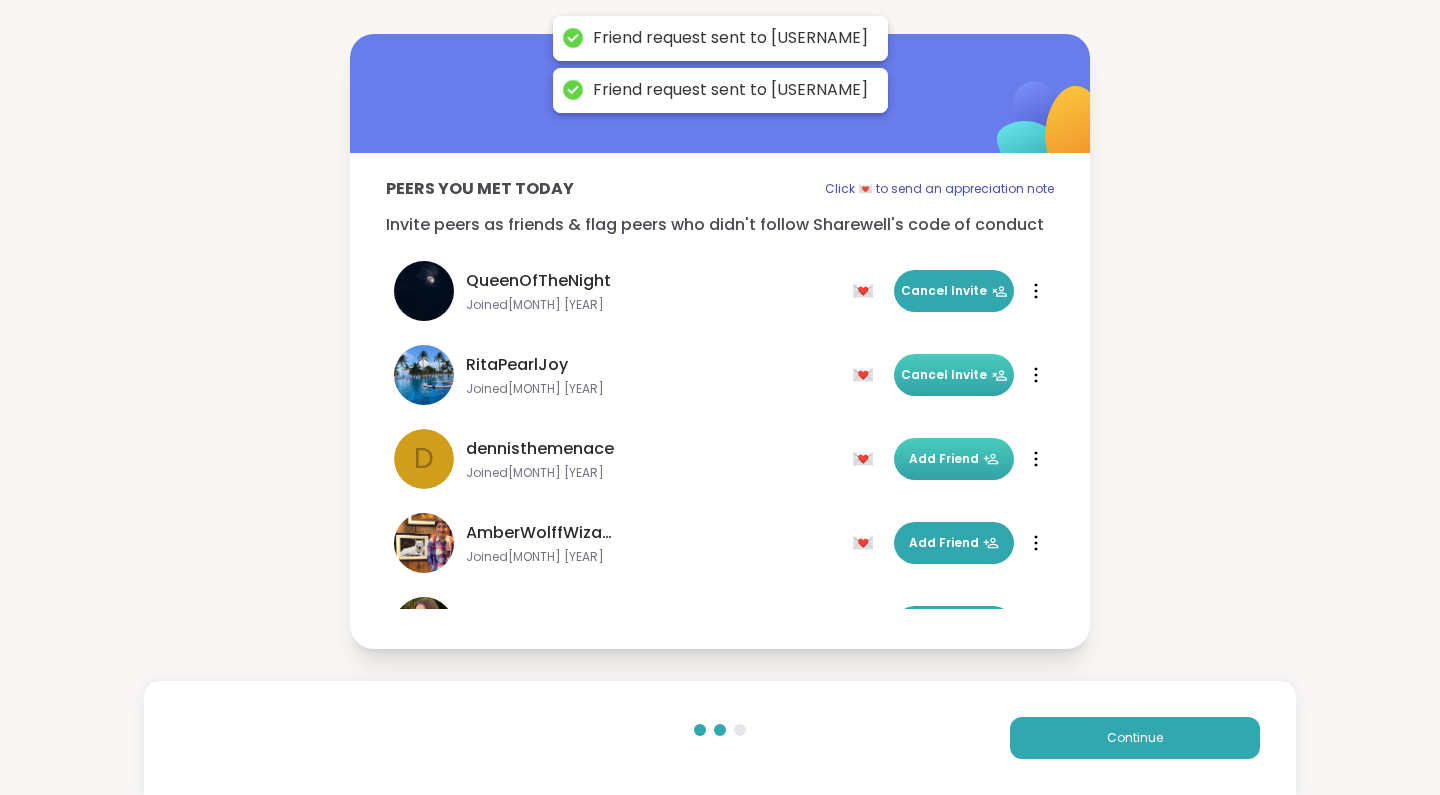 click on "Add Friend" at bounding box center (954, 459) 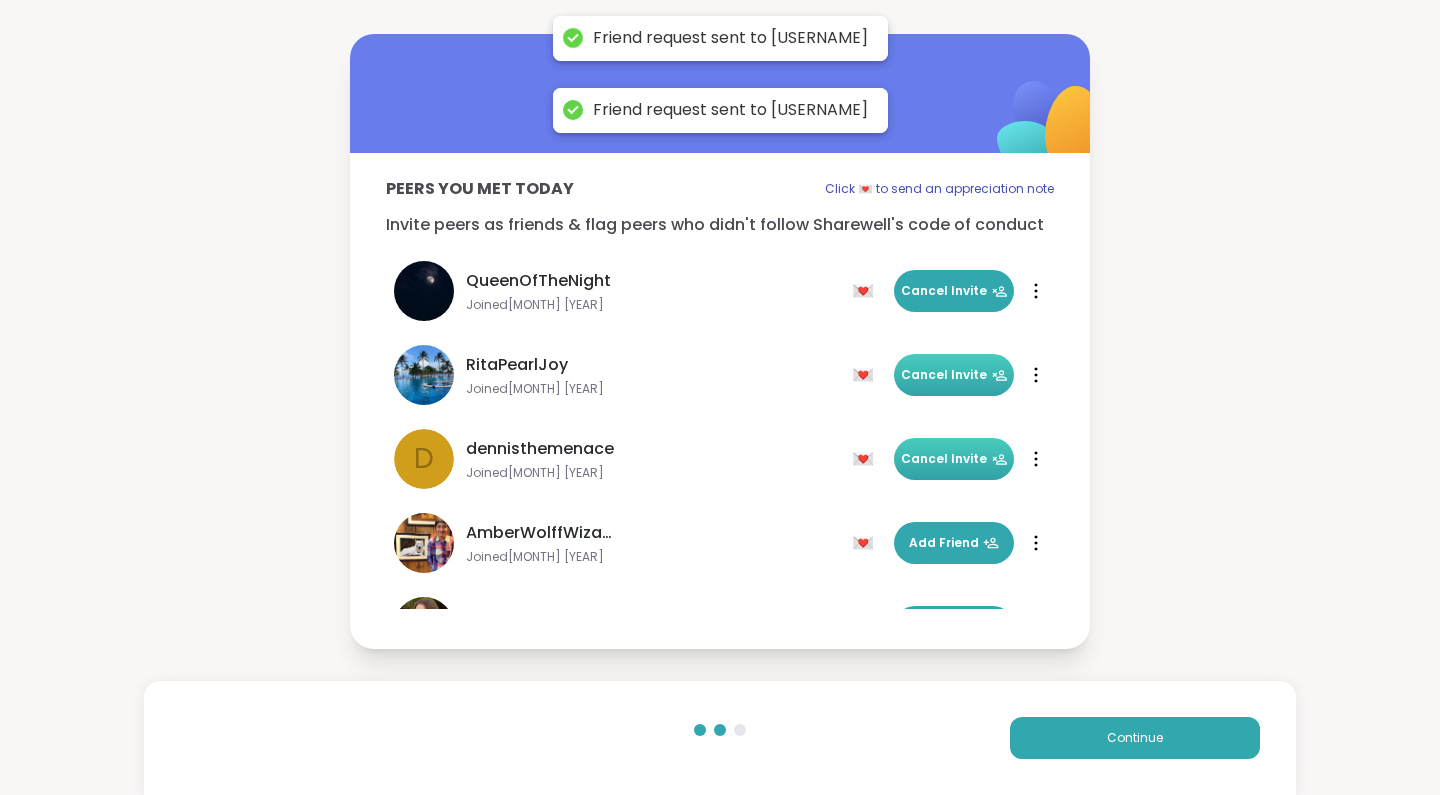 scroll, scrollTop: 164, scrollLeft: 0, axis: vertical 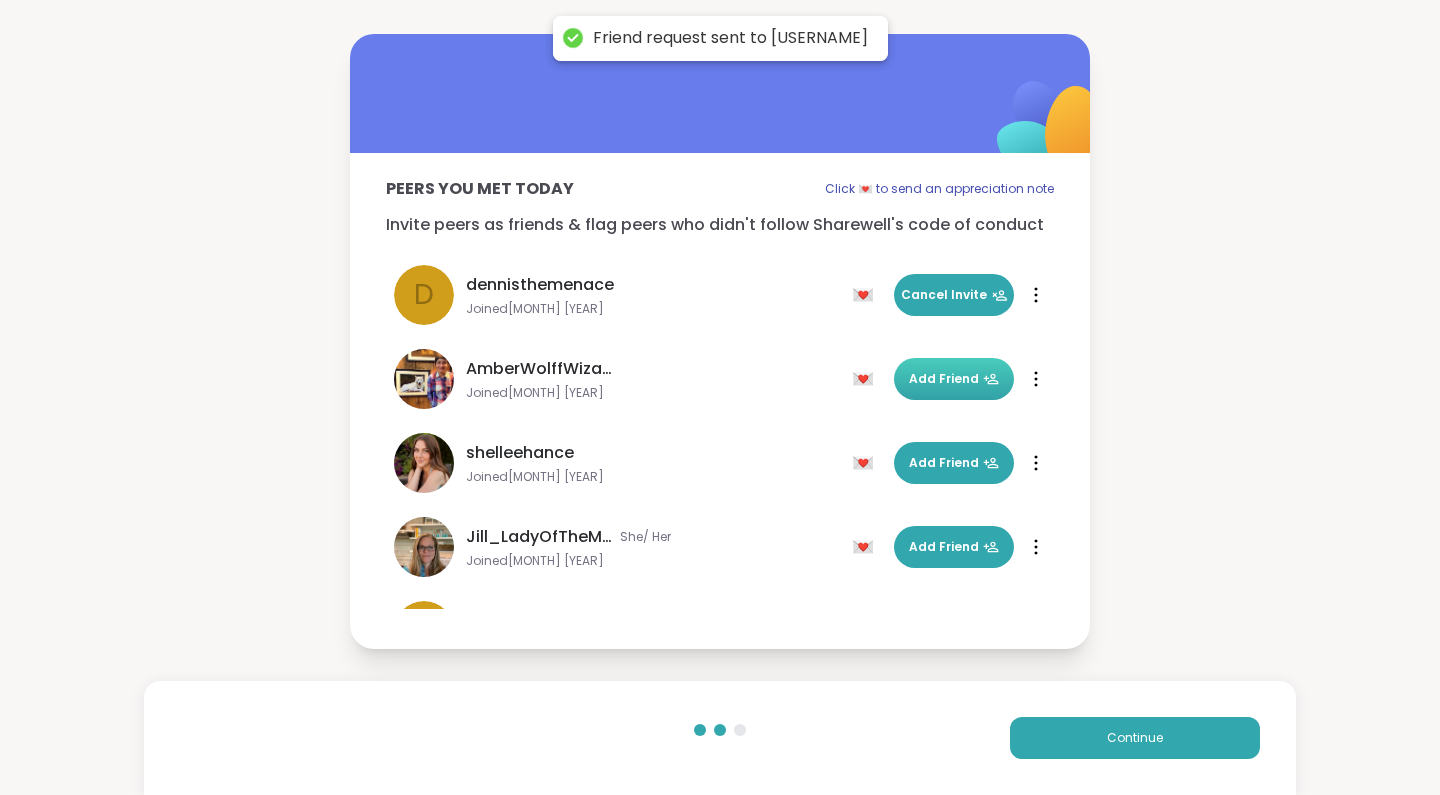 click on "Add Friend" at bounding box center (954, 379) 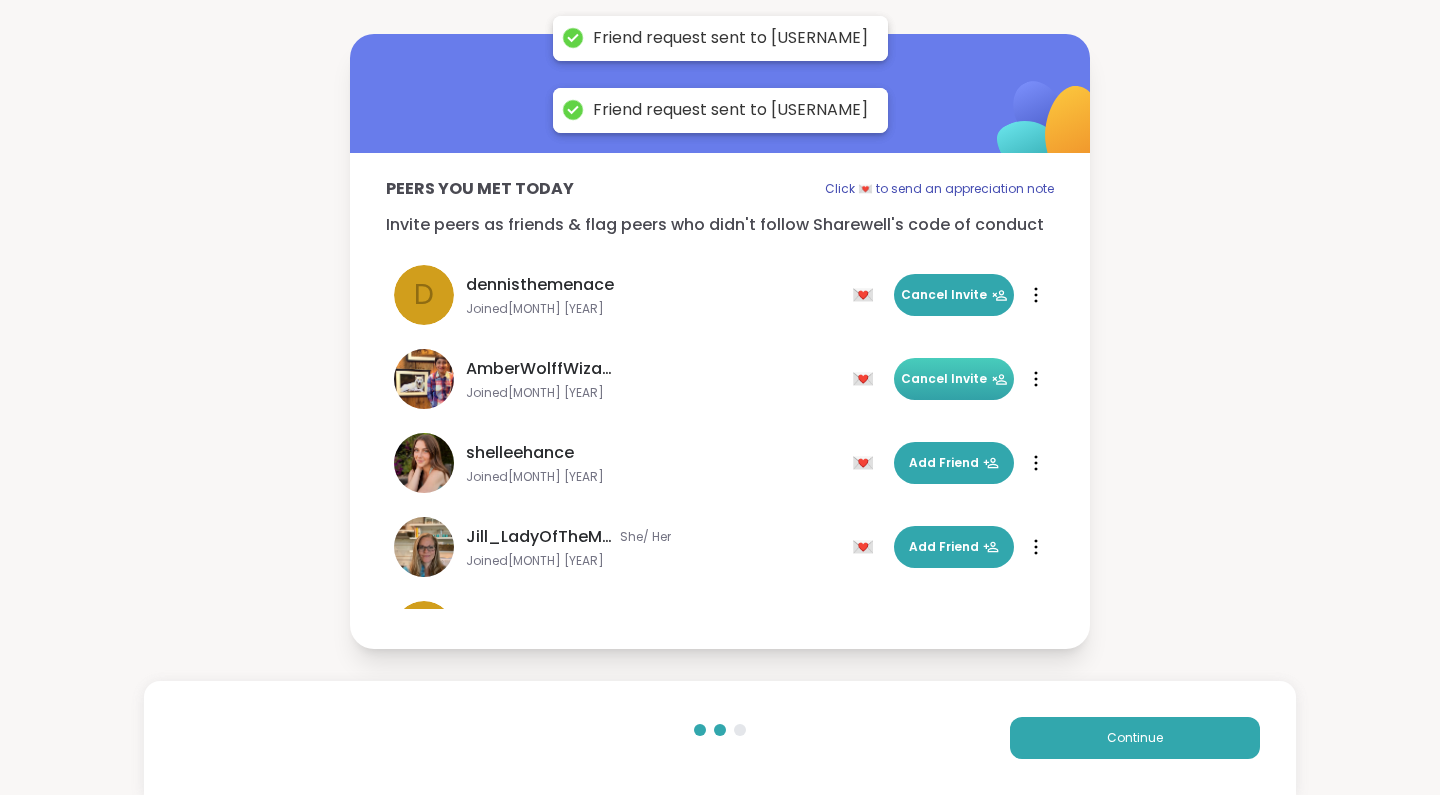 scroll, scrollTop: 231, scrollLeft: 0, axis: vertical 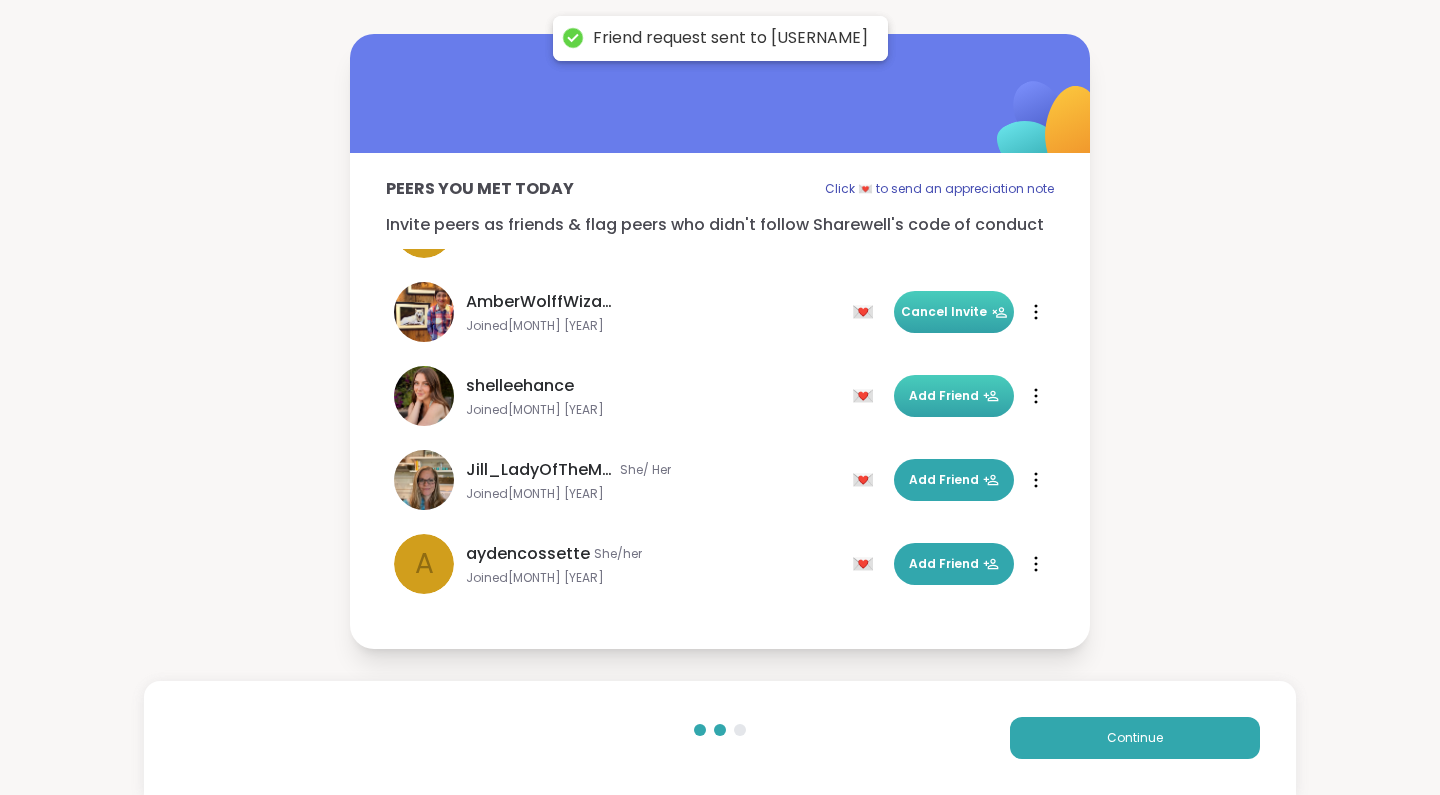 click on "Add Friend" at bounding box center [954, 396] 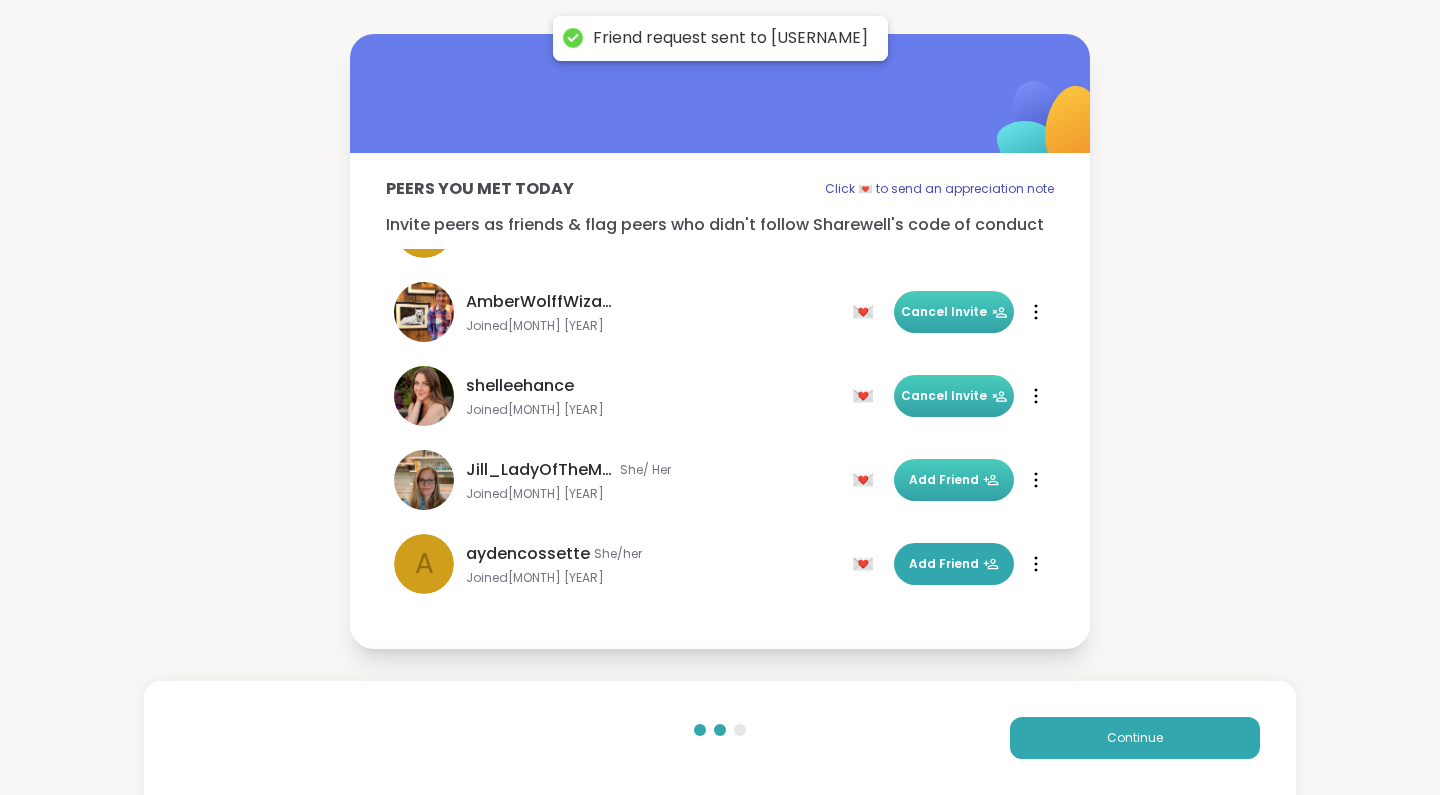click on "Add Friend" at bounding box center [954, 480] 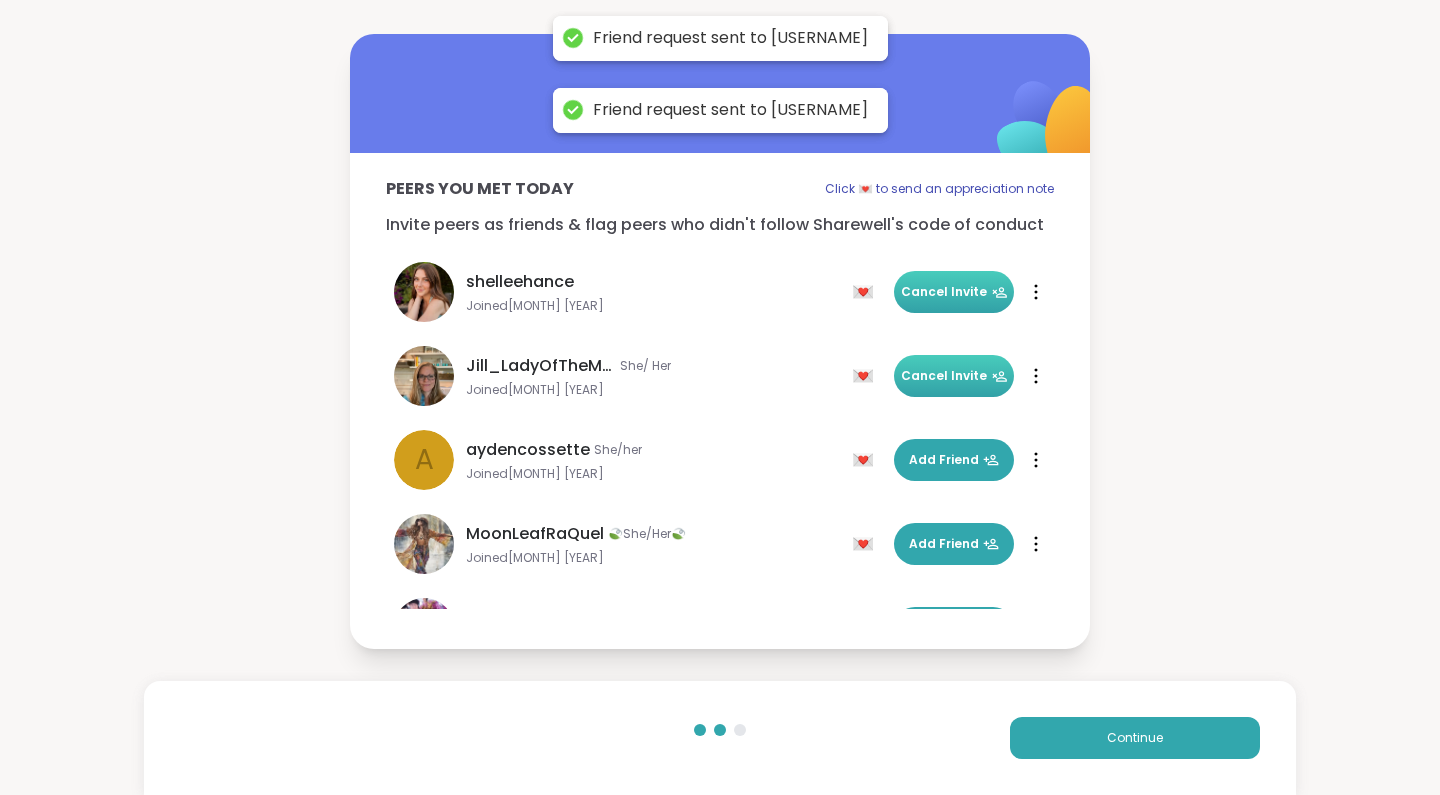 scroll, scrollTop: 380, scrollLeft: 0, axis: vertical 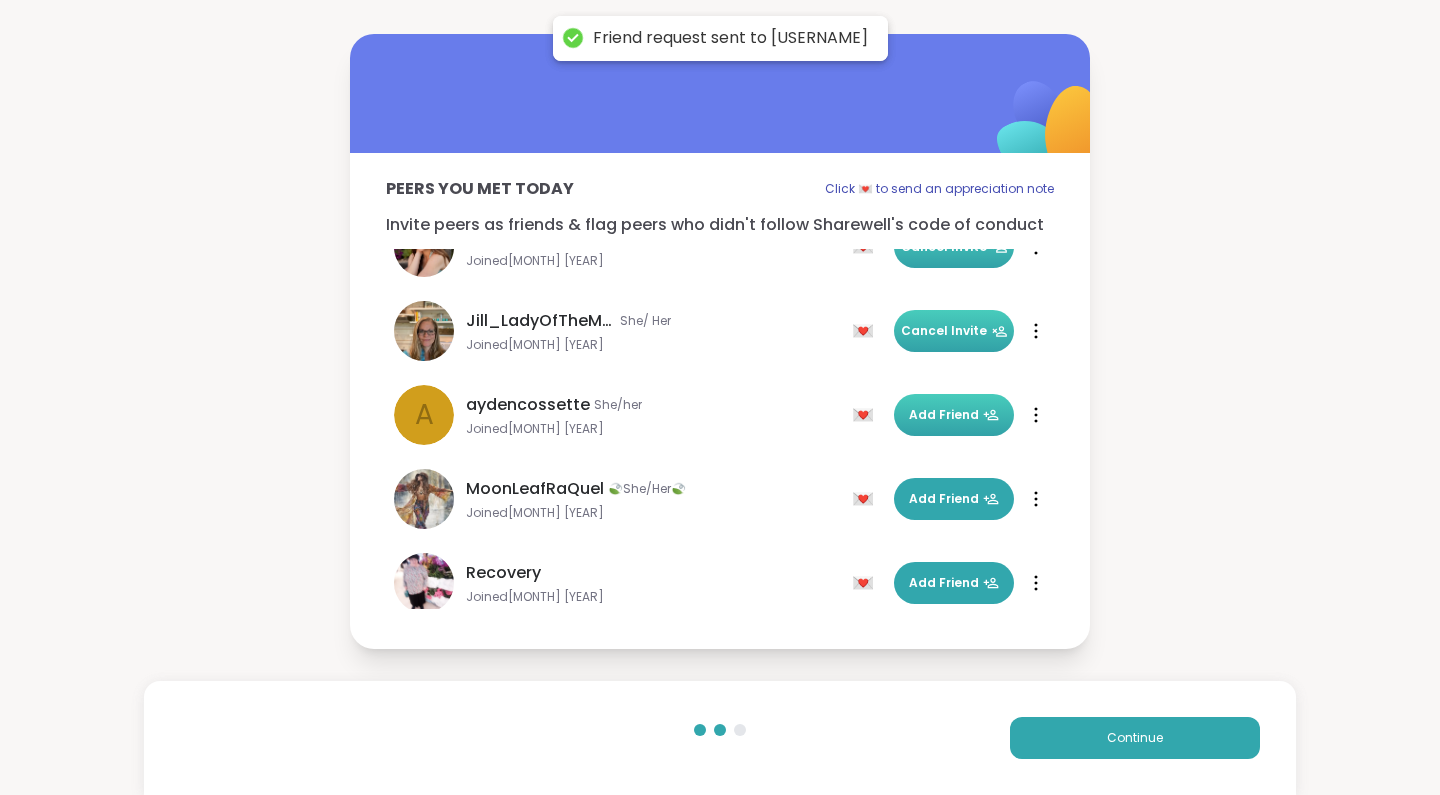 click on "Add Friend" at bounding box center (954, 415) 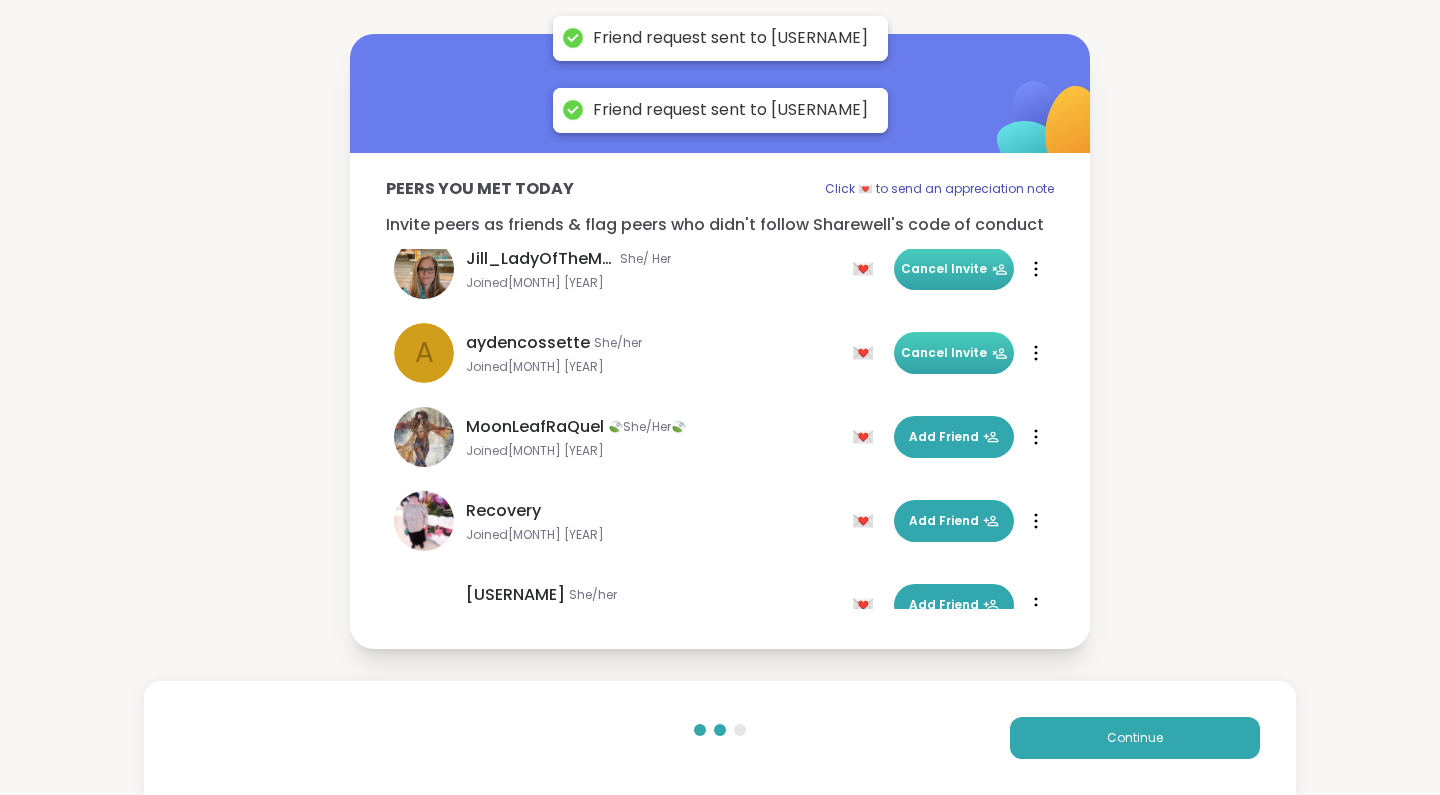 scroll, scrollTop: 467, scrollLeft: 0, axis: vertical 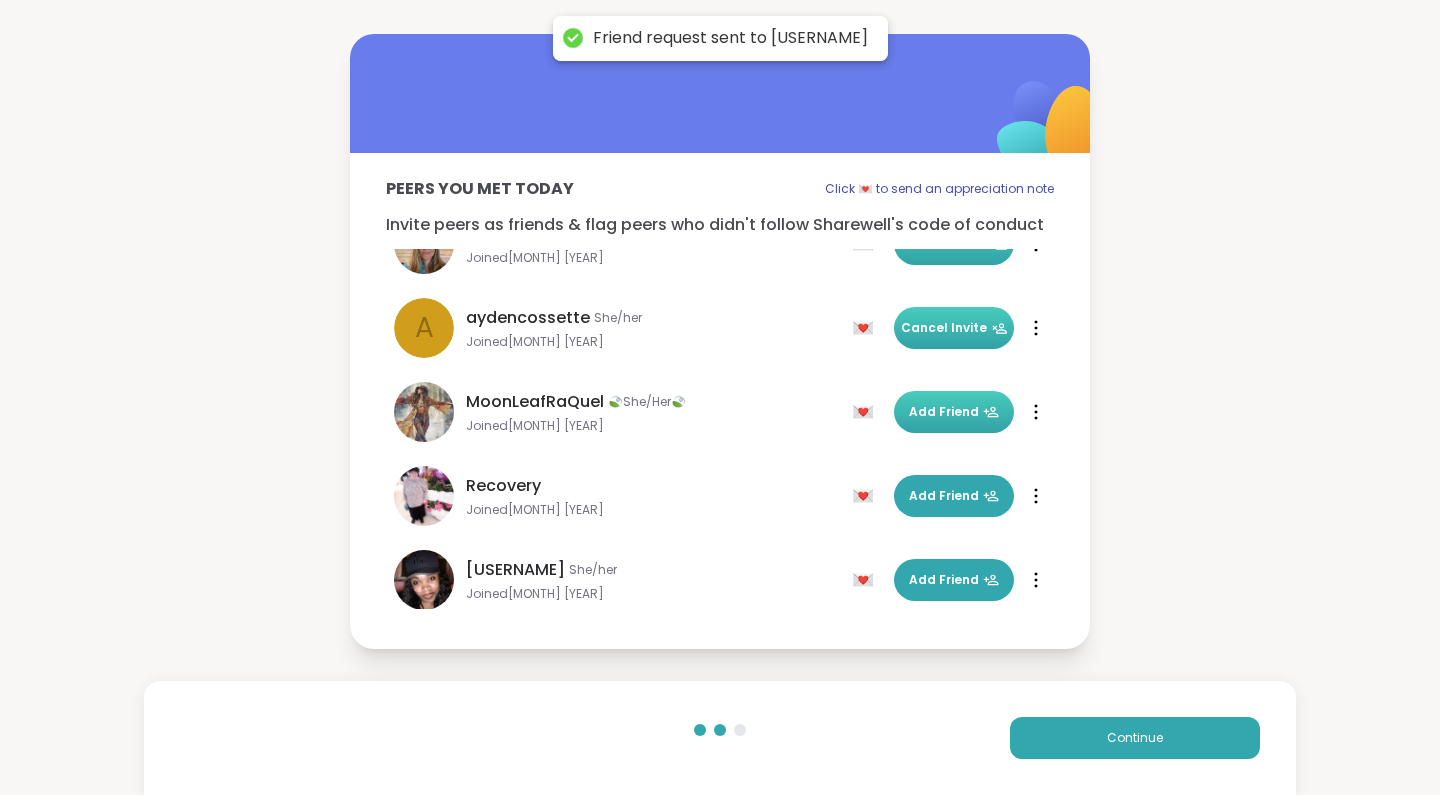 click on "Add Friend" at bounding box center (954, 412) 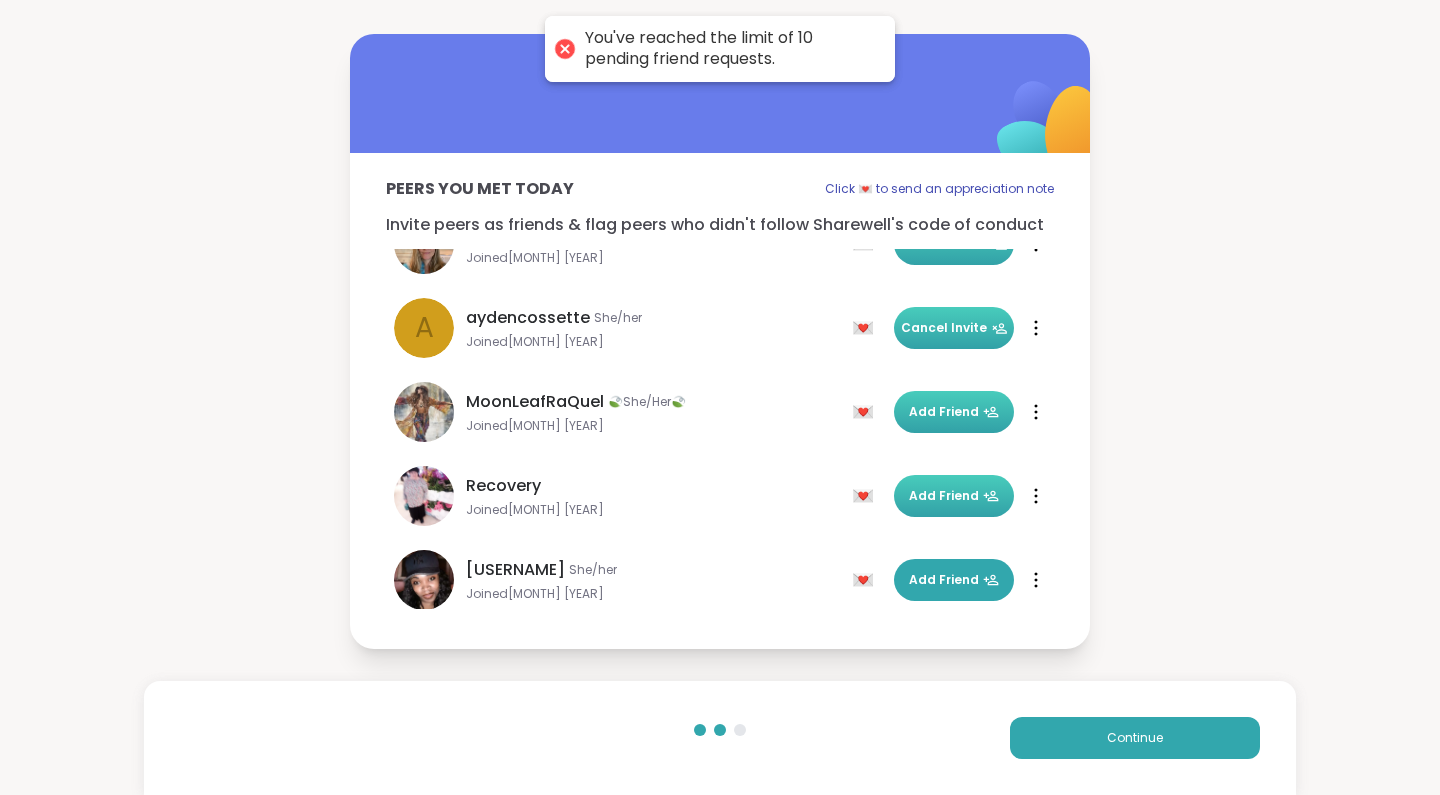 click on "Add Friend" at bounding box center (954, 496) 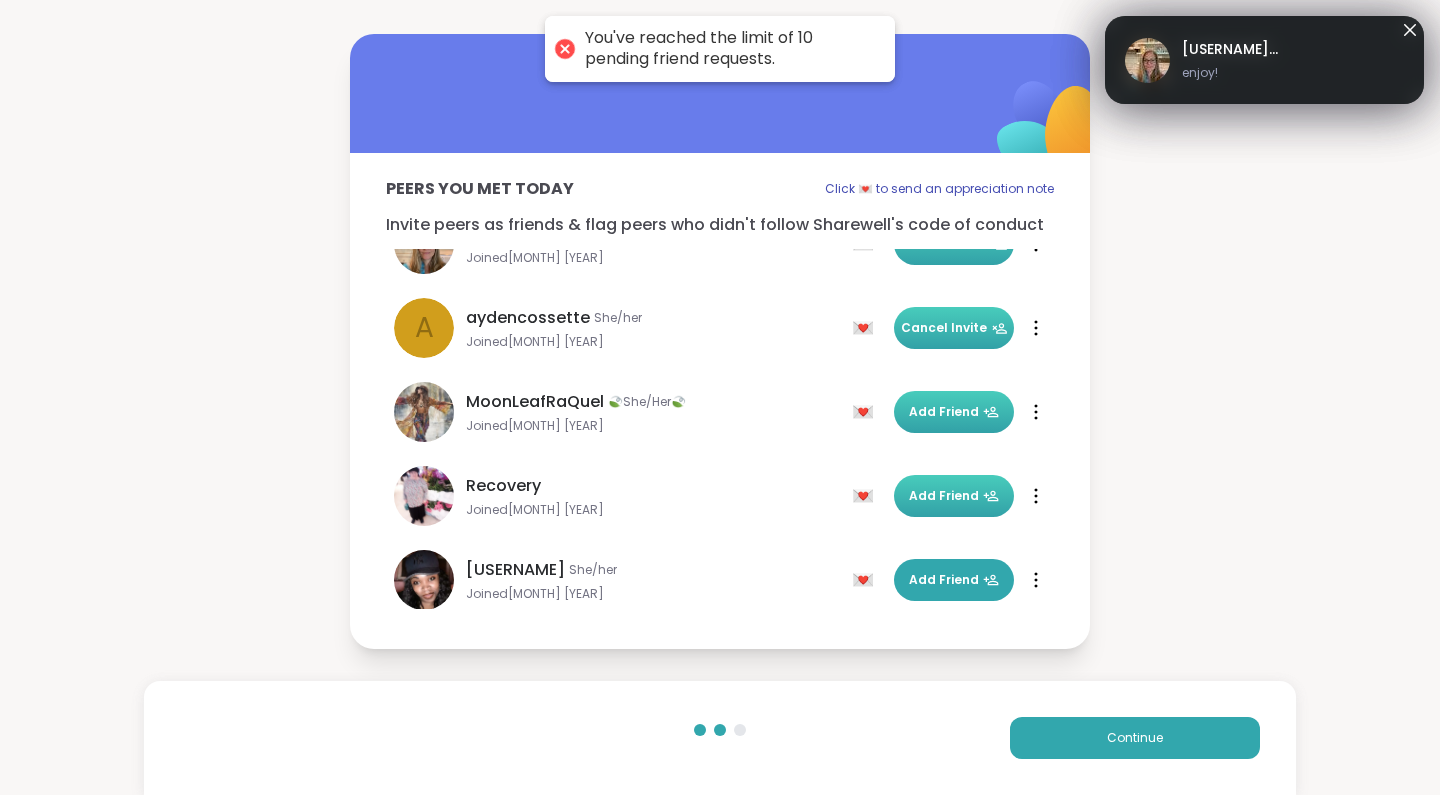 click on "enjoy!" at bounding box center (1230, 73) 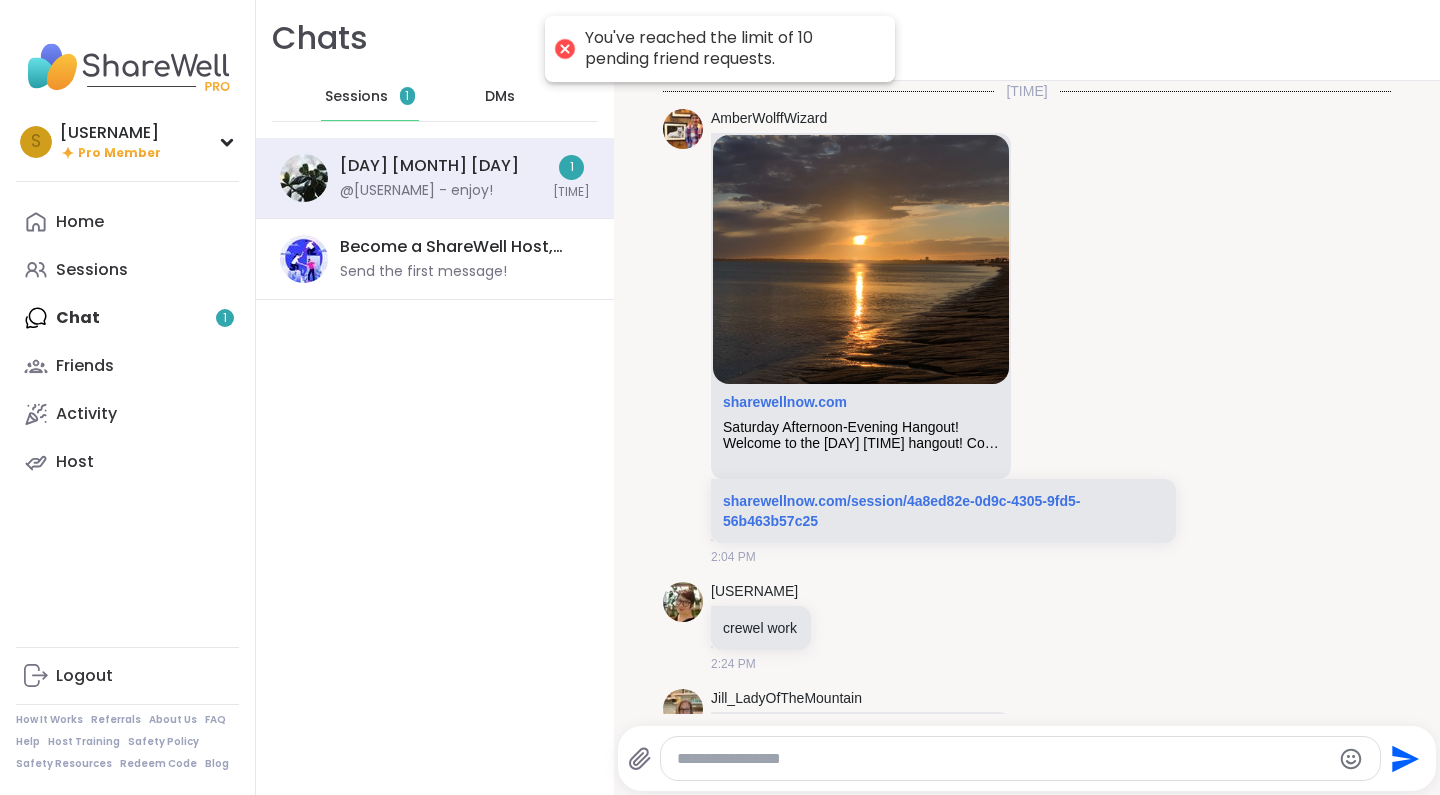 scroll, scrollTop: 1048, scrollLeft: 0, axis: vertical 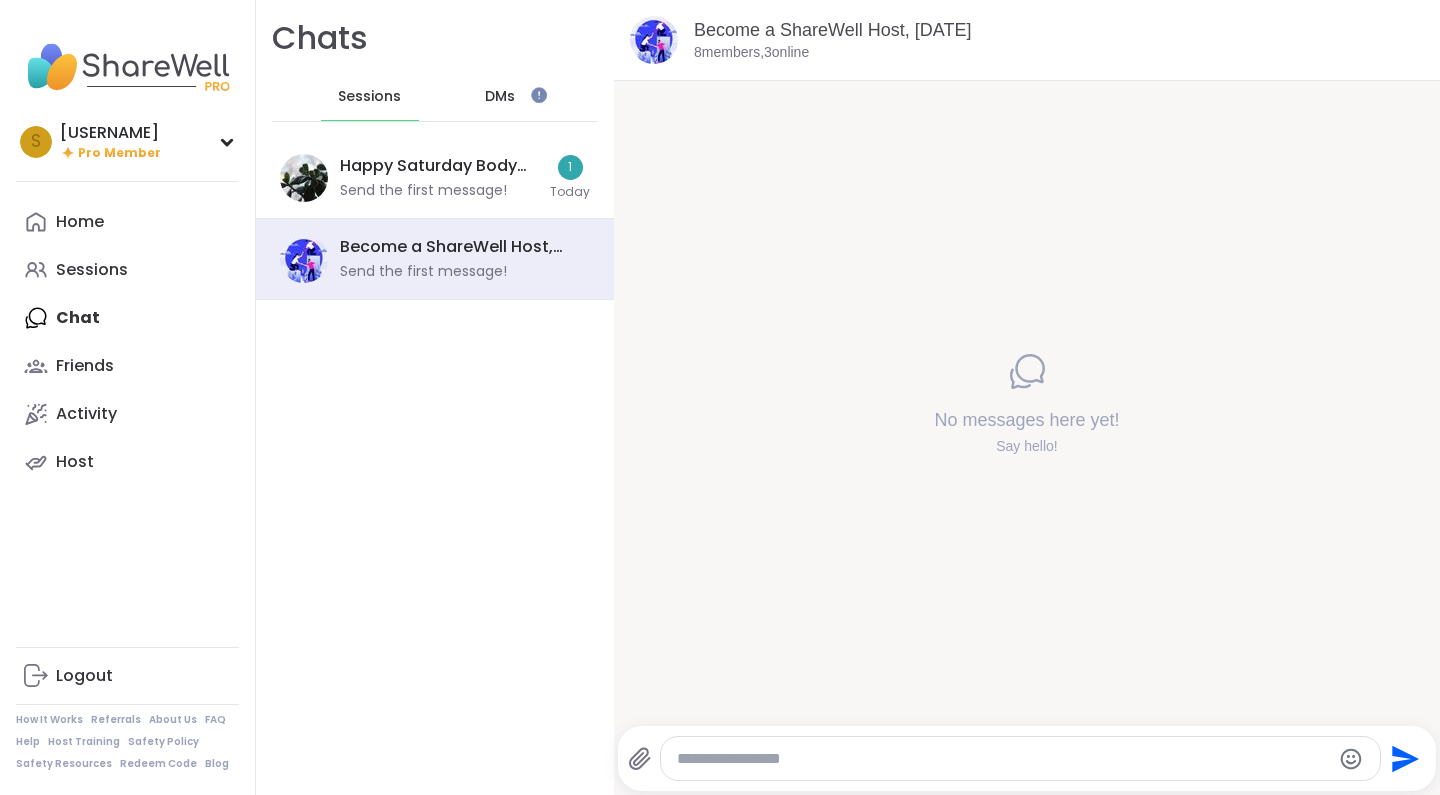 click on "DMs" at bounding box center [500, 97] 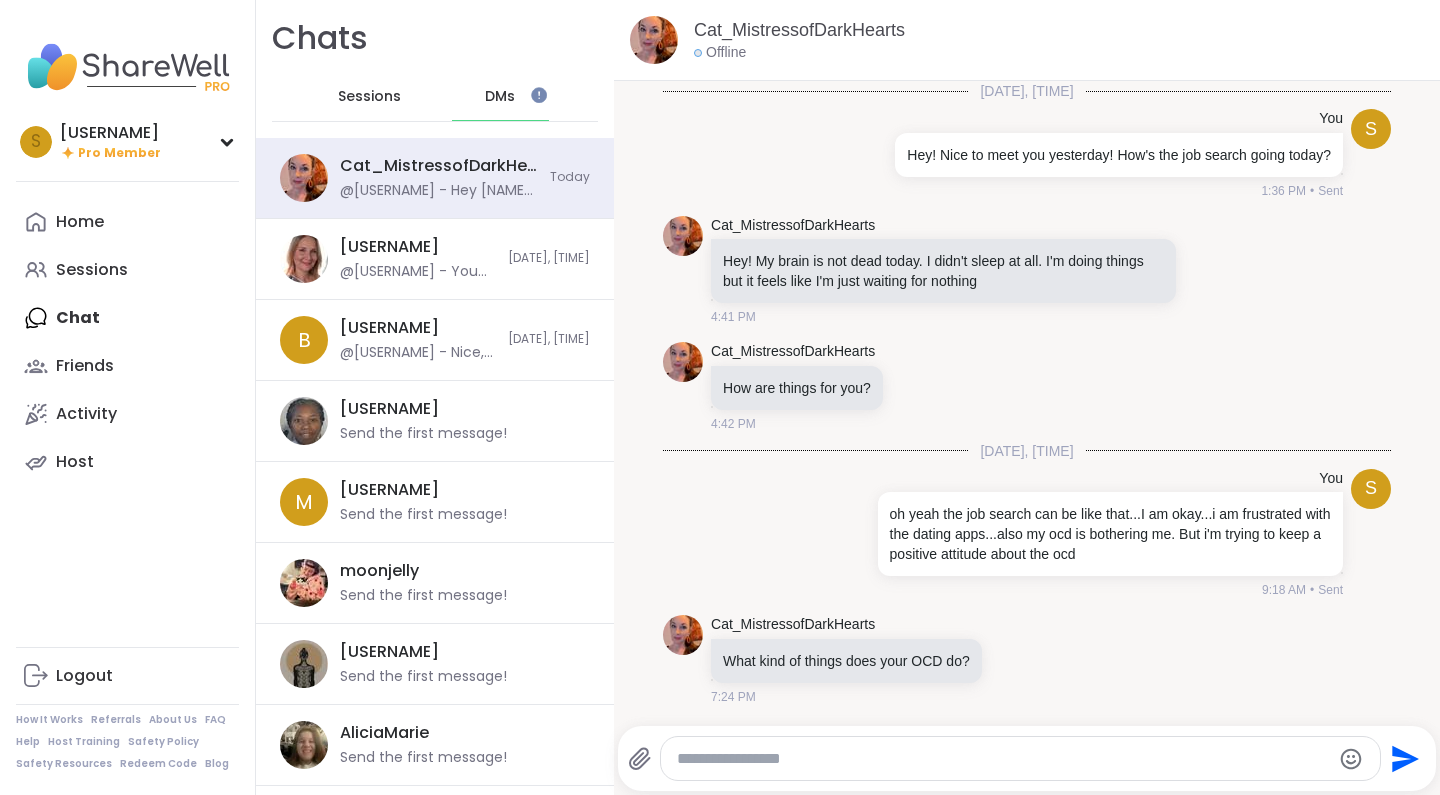 scroll, scrollTop: 8243, scrollLeft: 0, axis: vertical 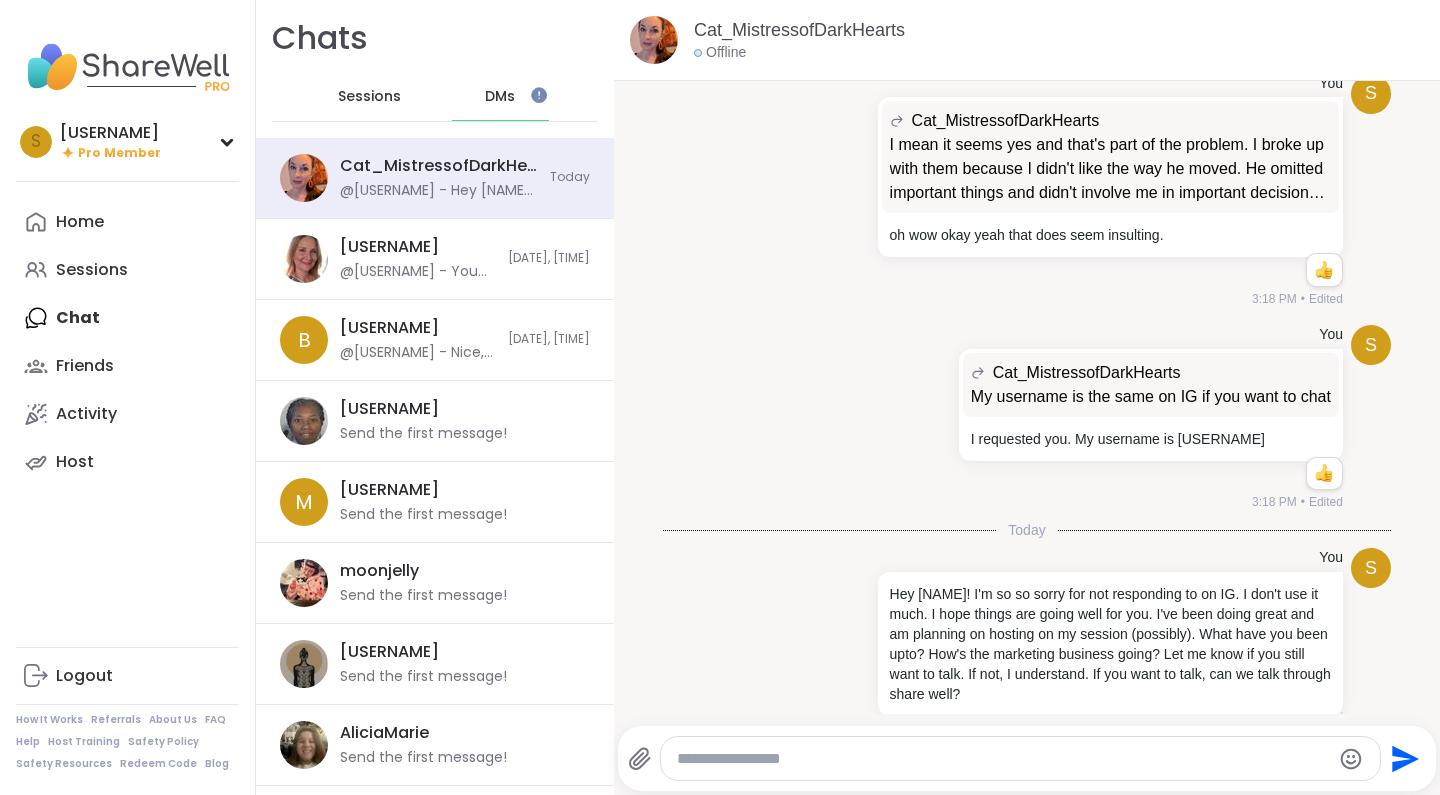 click on "Sessions" at bounding box center (369, 97) 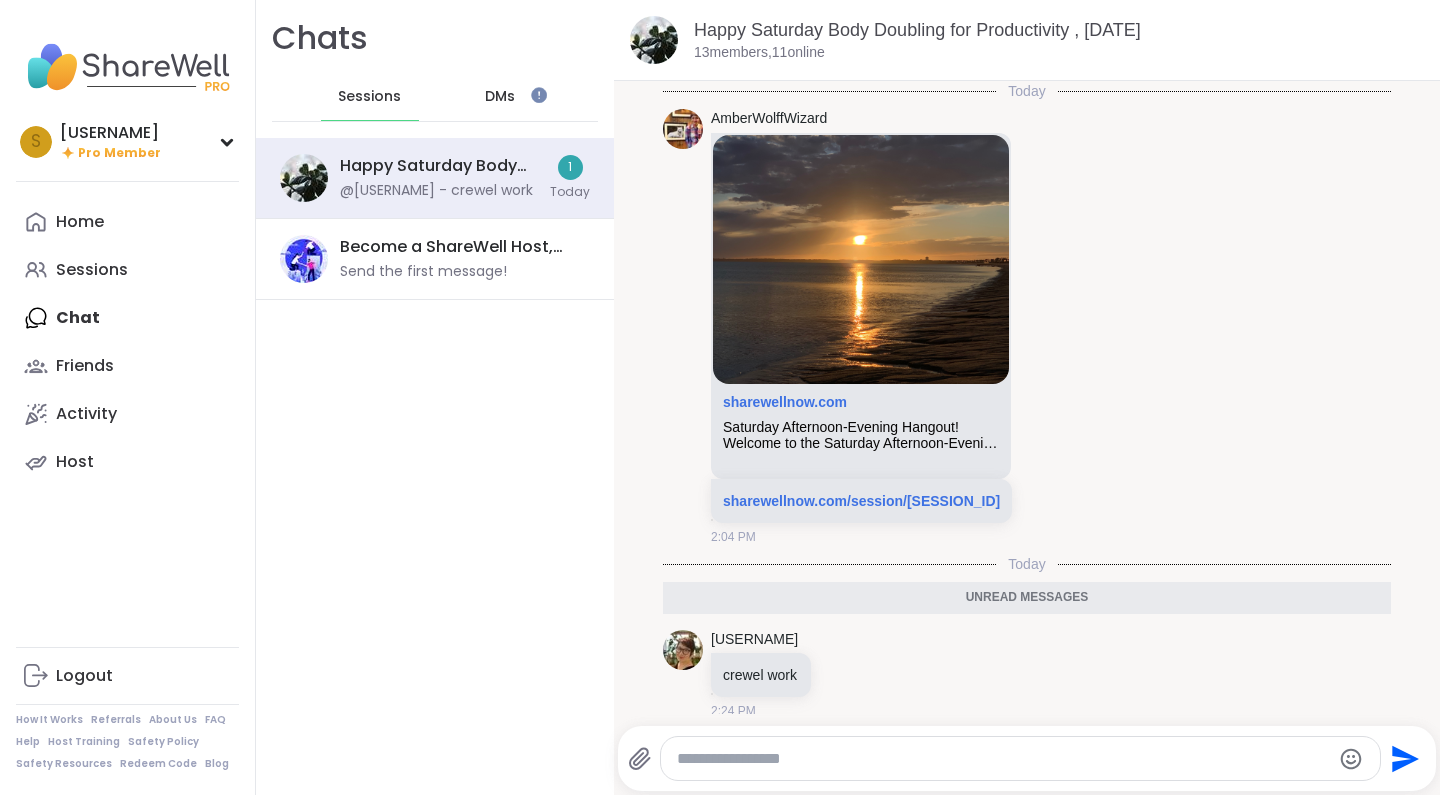scroll, scrollTop: 30, scrollLeft: 0, axis: vertical 